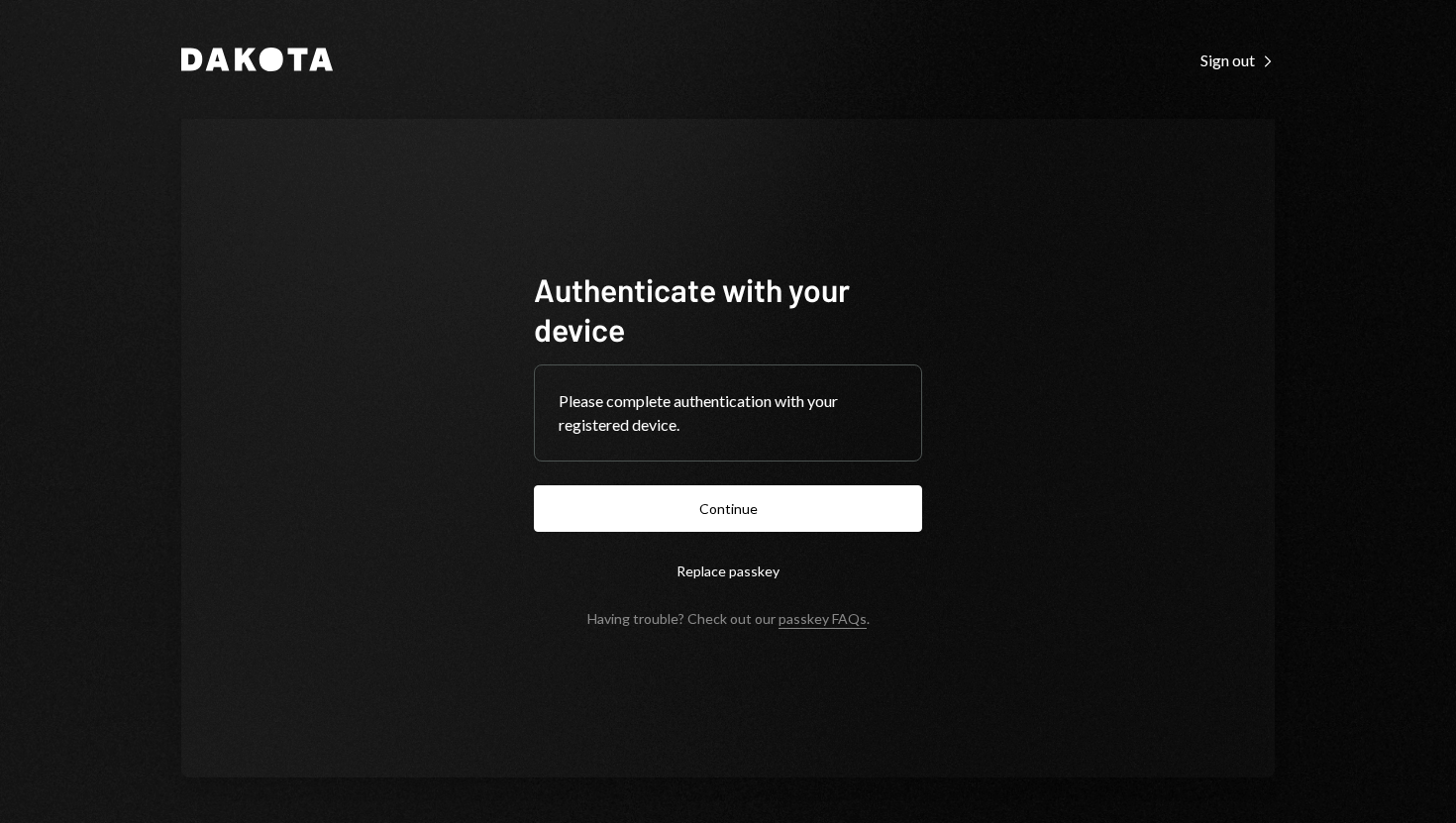 scroll, scrollTop: 0, scrollLeft: 0, axis: both 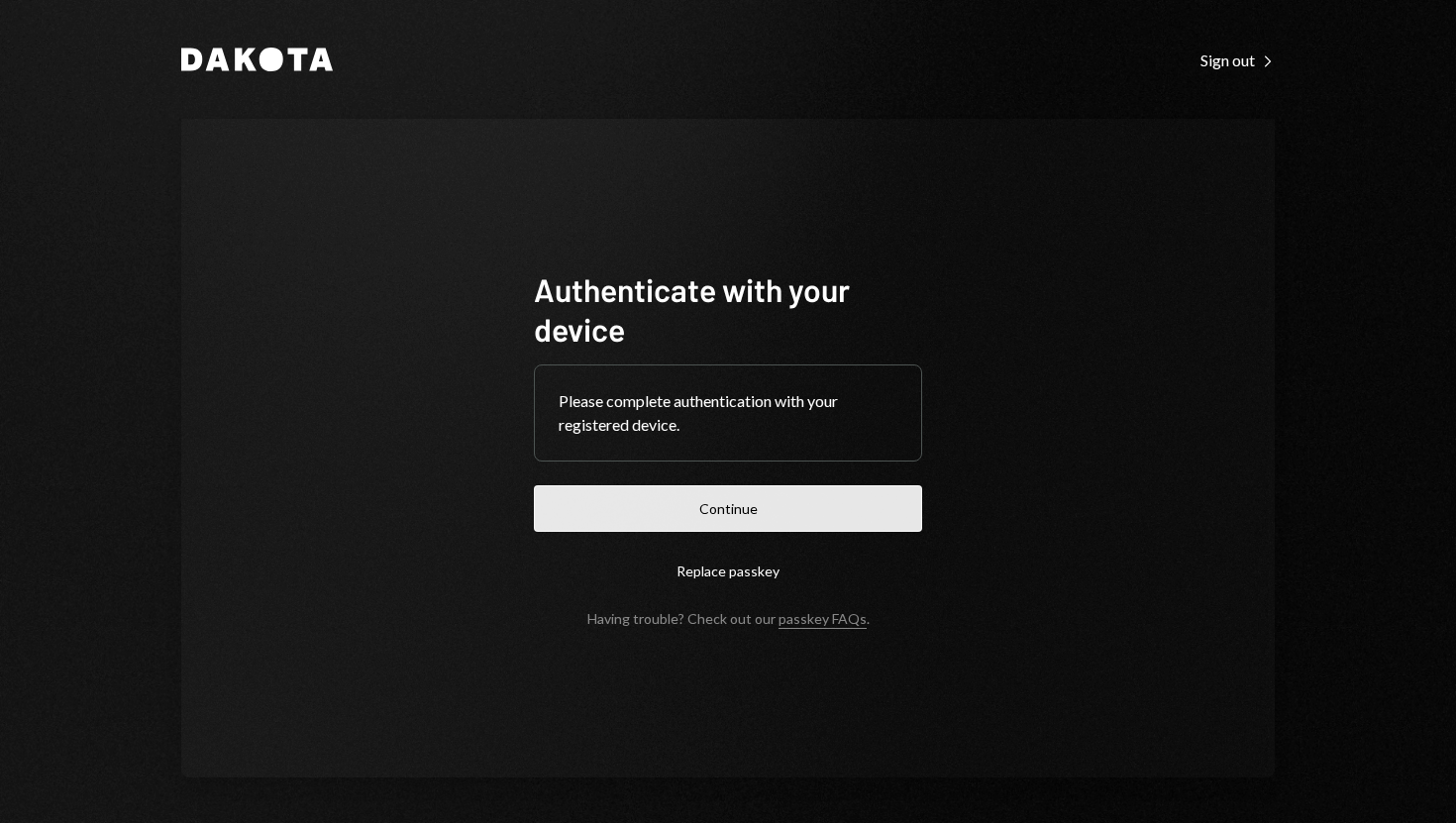 click on "Continue" at bounding box center (728, 508) 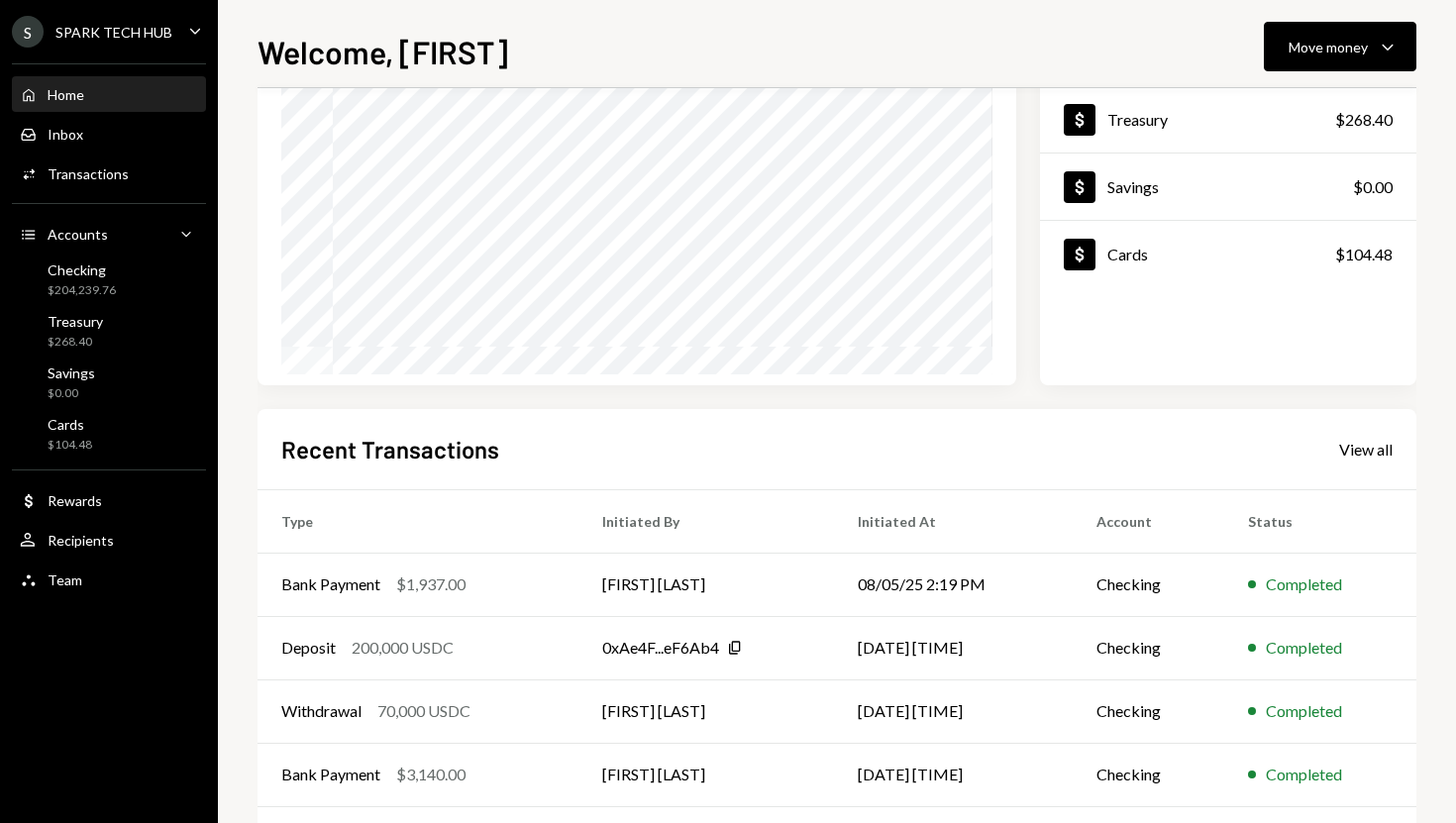 scroll, scrollTop: 184, scrollLeft: 0, axis: vertical 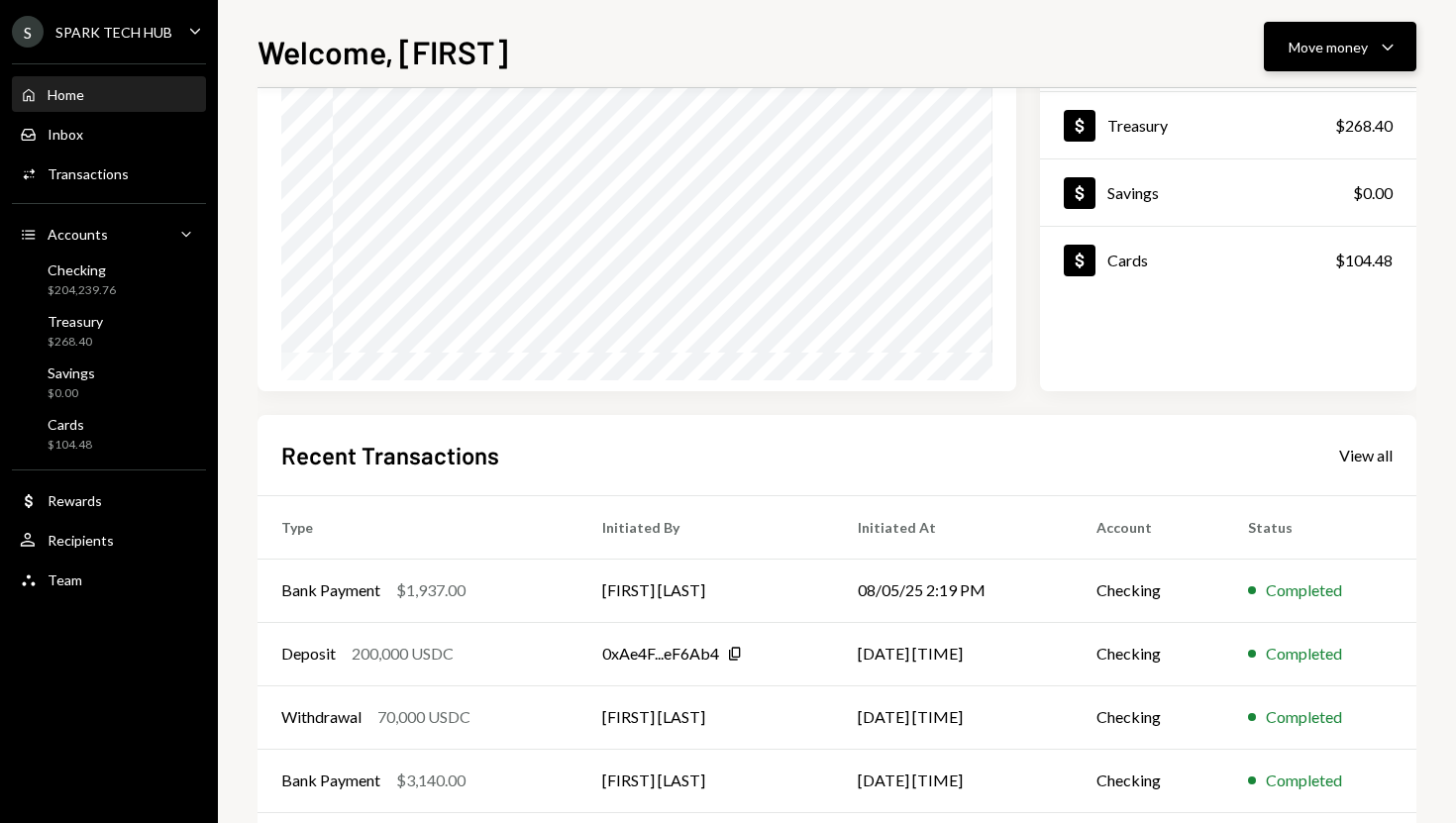 click on "Move money" at bounding box center [1328, 47] 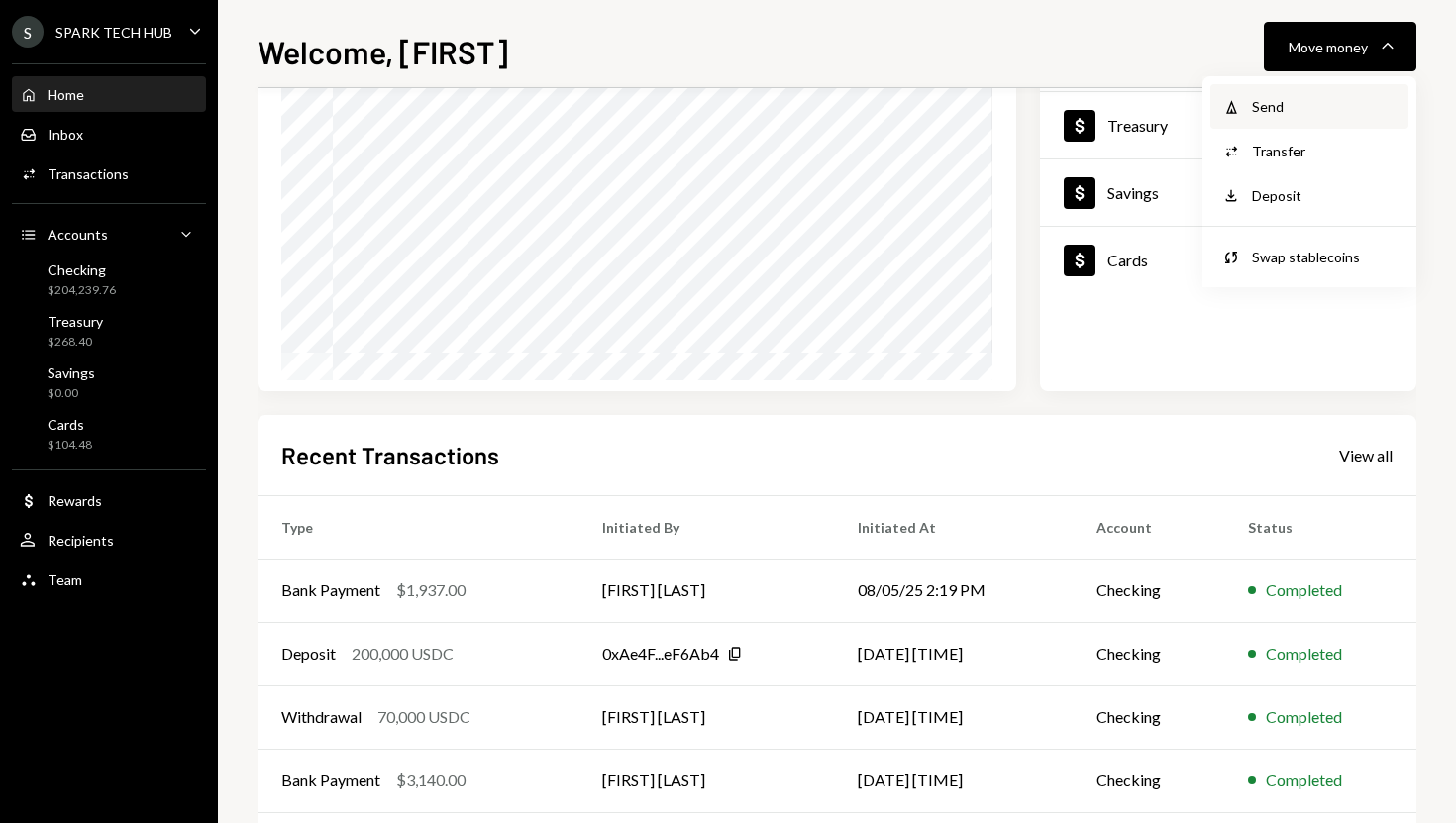 click on "Send" at bounding box center [1324, 106] 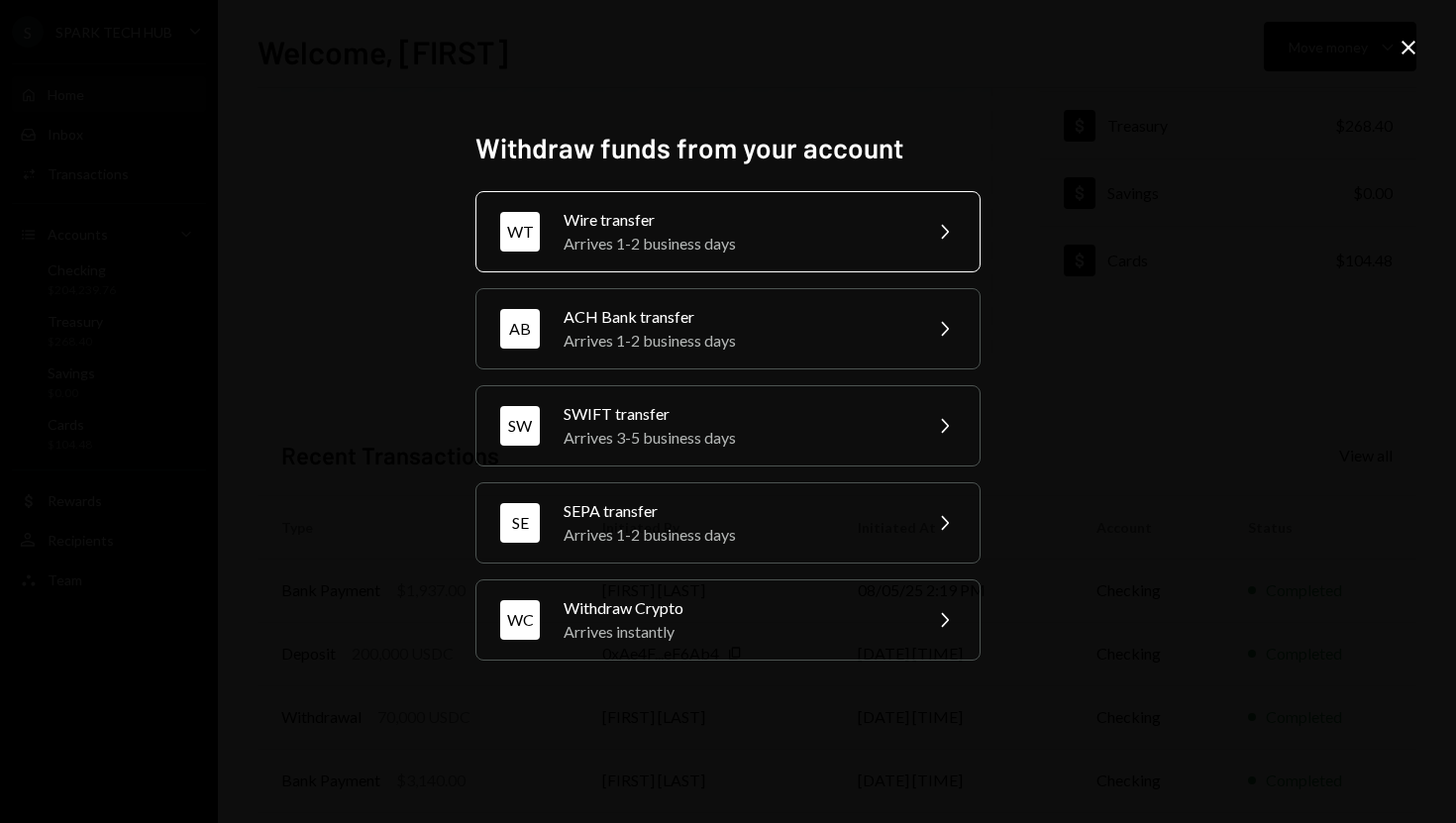 click on "Arrives 1-2 business days" at bounding box center (736, 244) 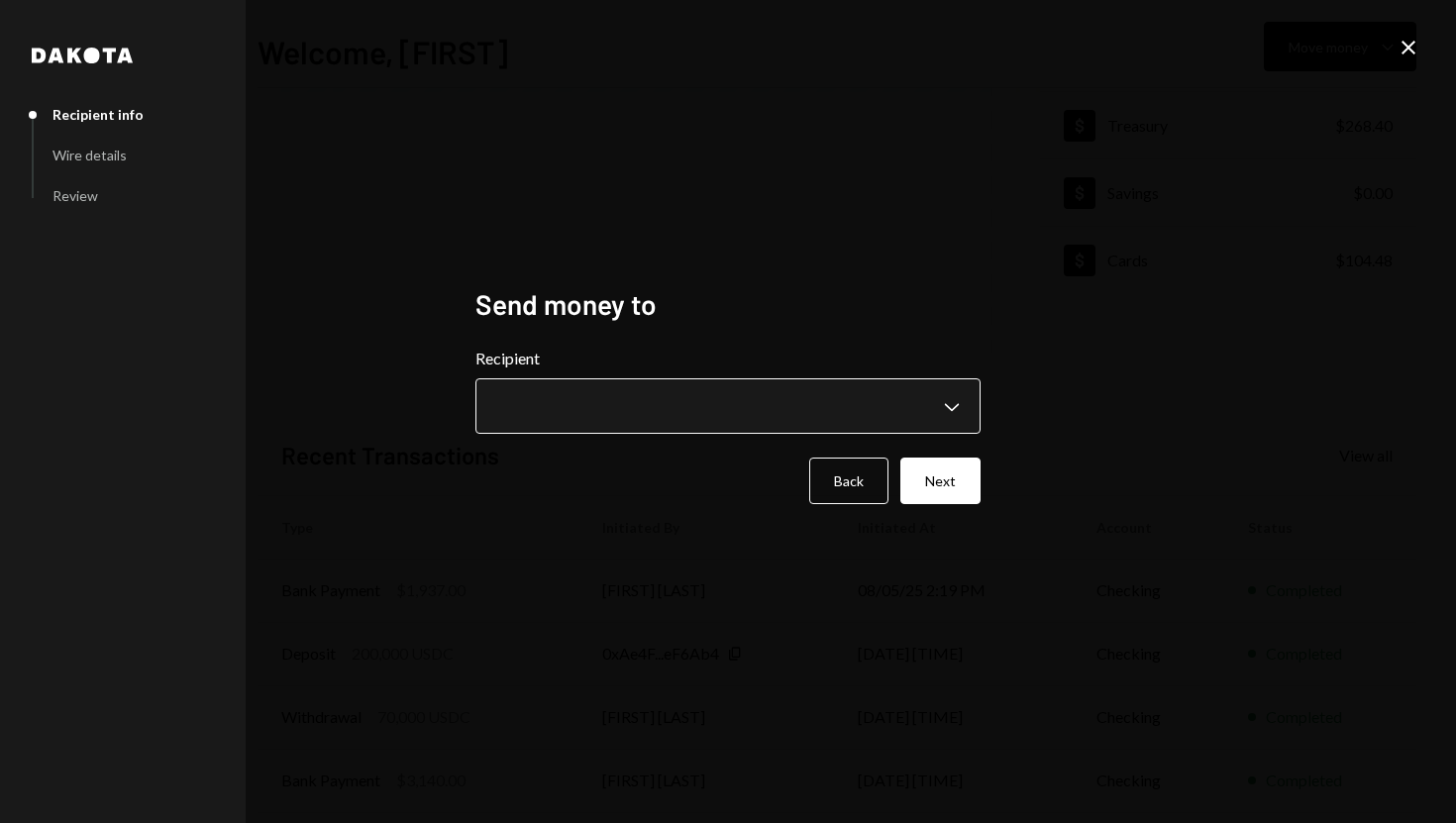 click on "**********" at bounding box center [728, 411] 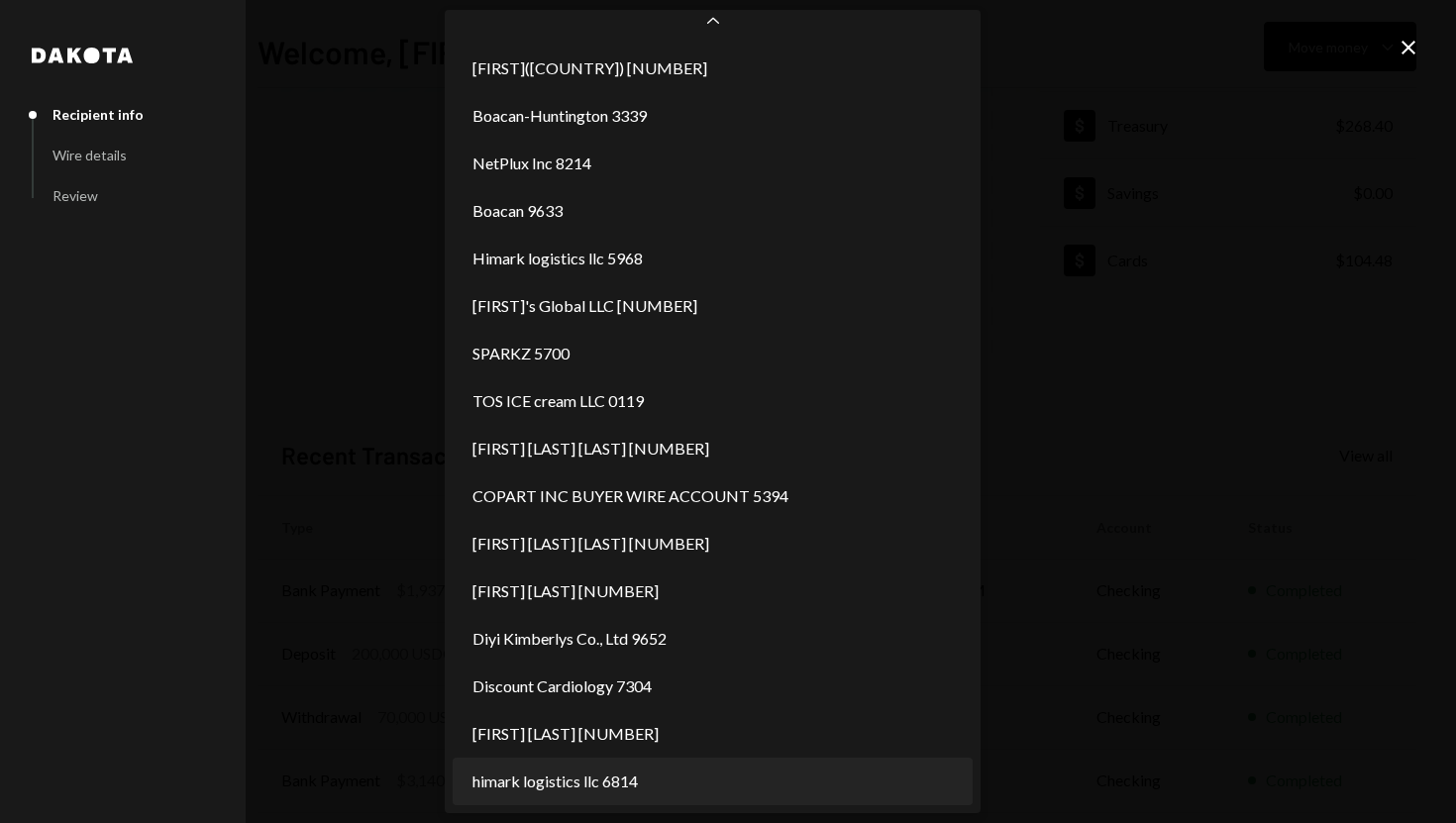 scroll, scrollTop: 1328, scrollLeft: 0, axis: vertical 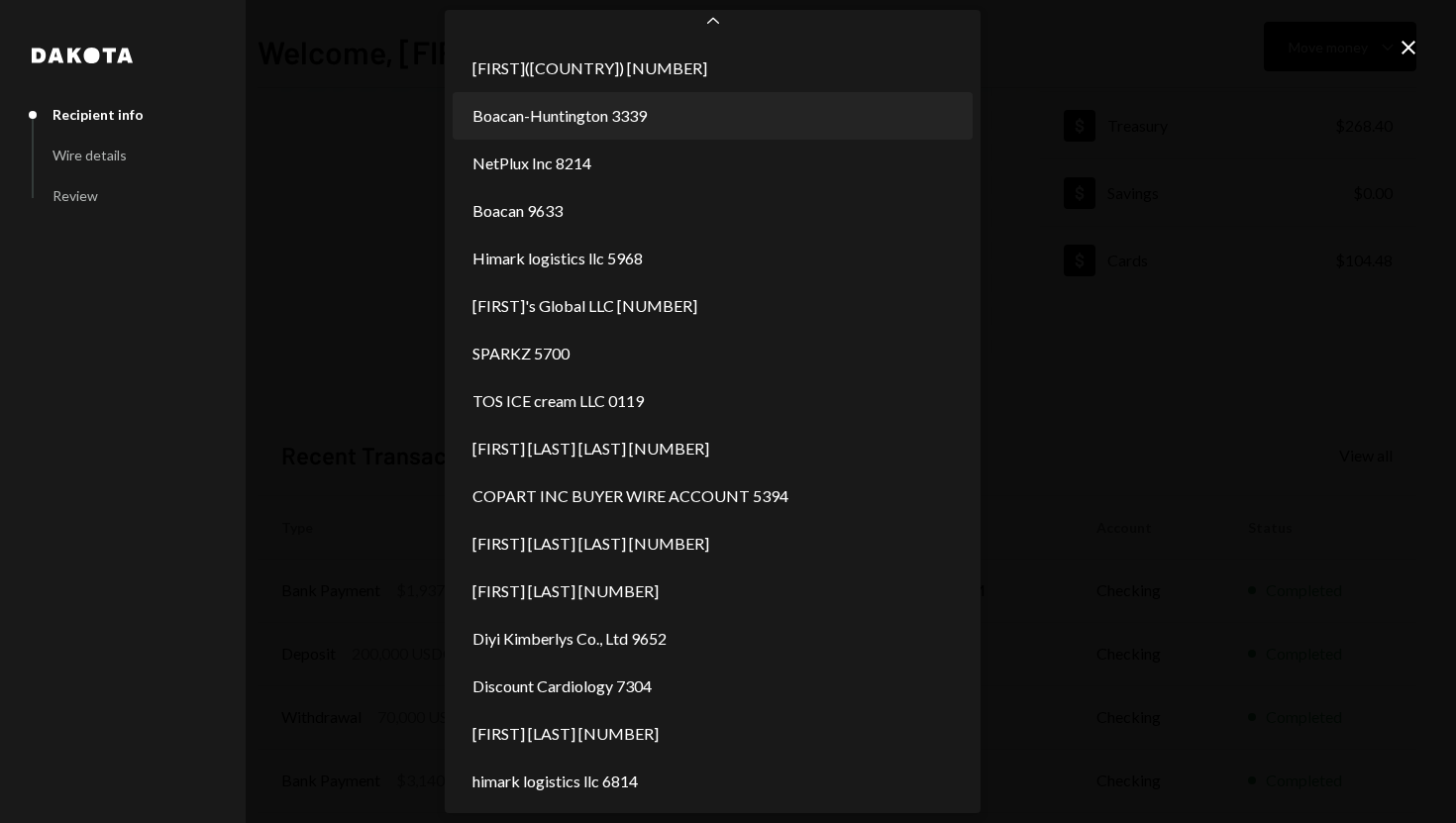 select on "**********" 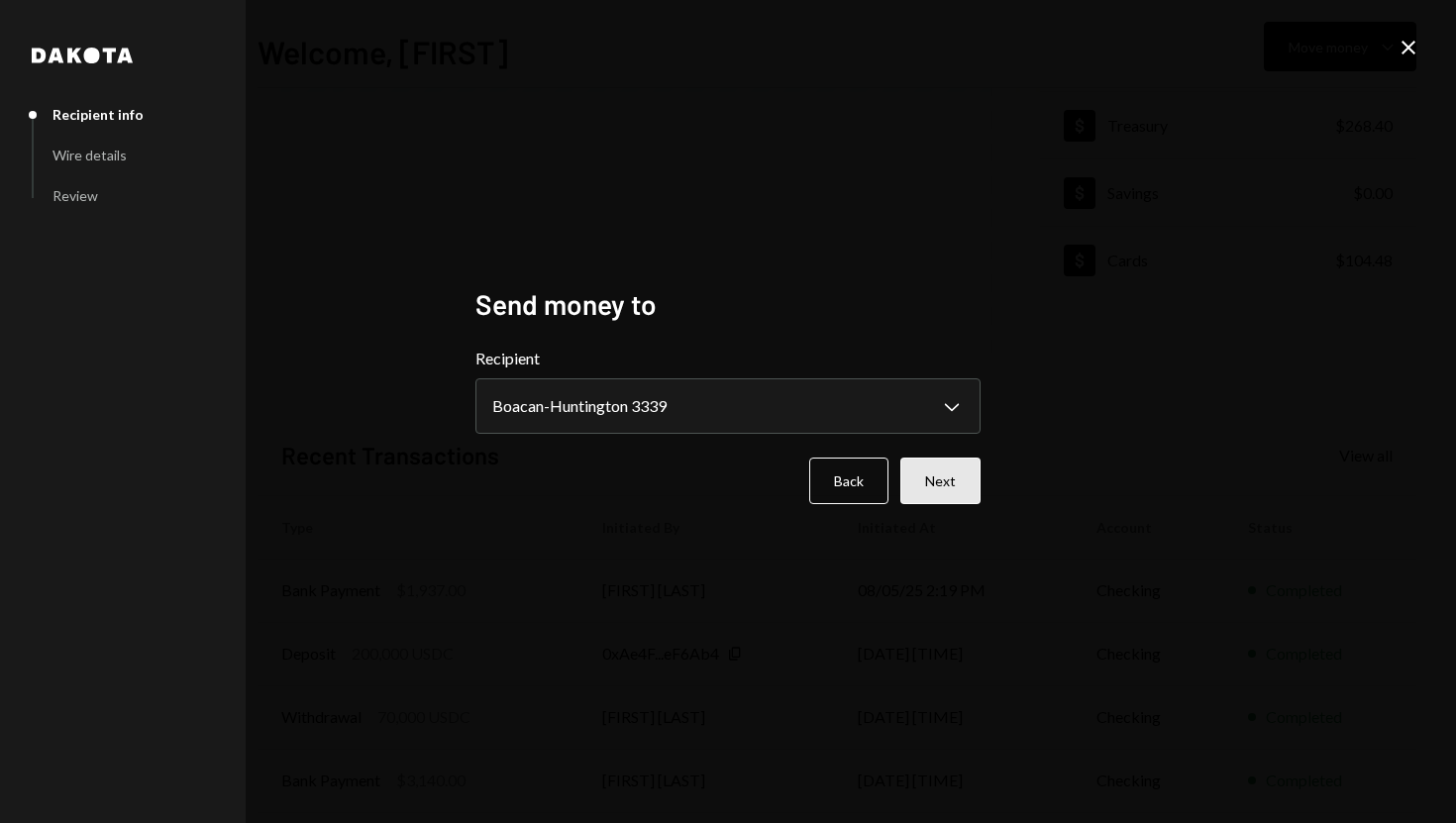 click on "Next" at bounding box center [940, 480] 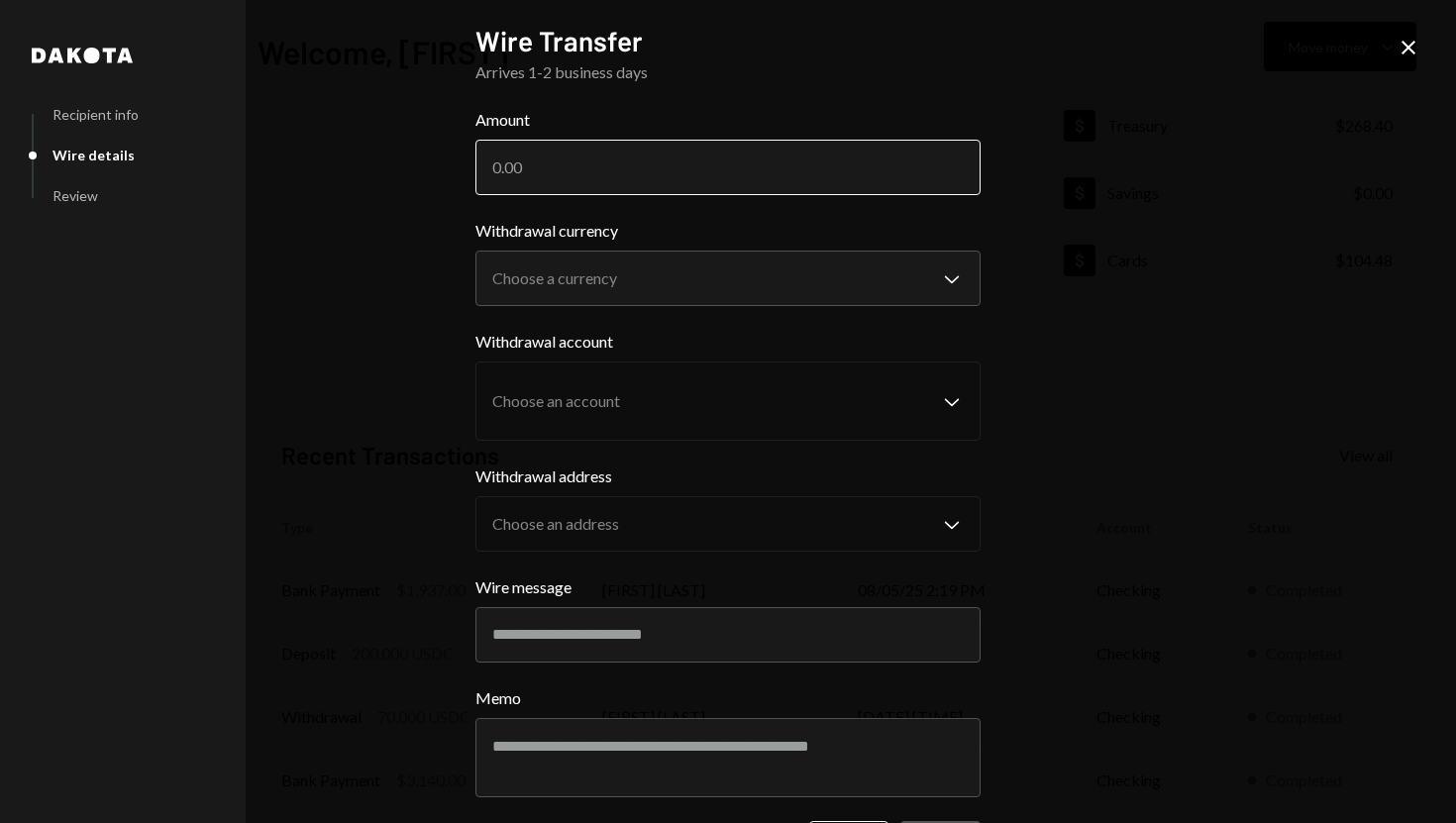 click on "Amount" at bounding box center (728, 167) 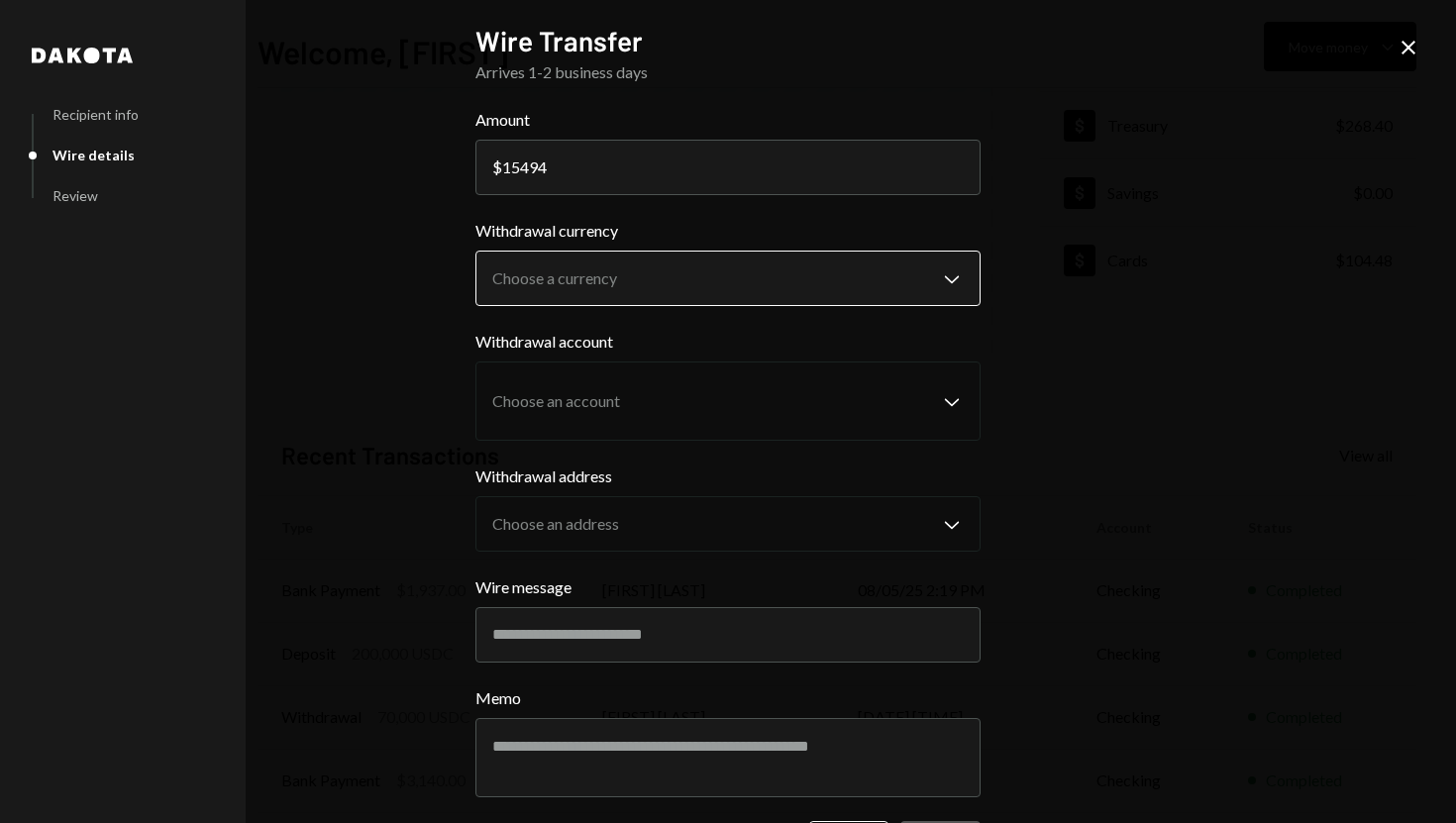 type on "15494" 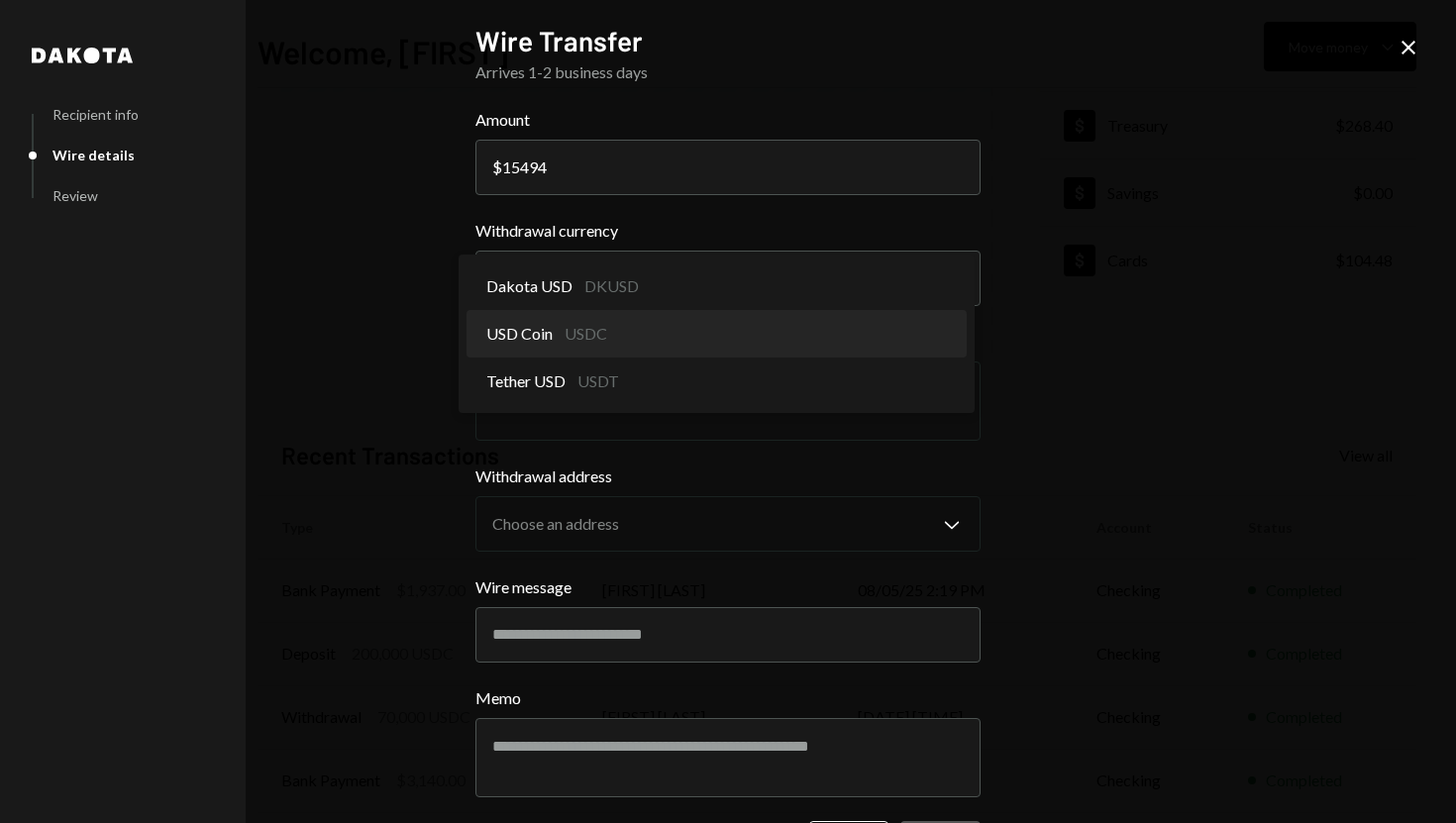 select on "****" 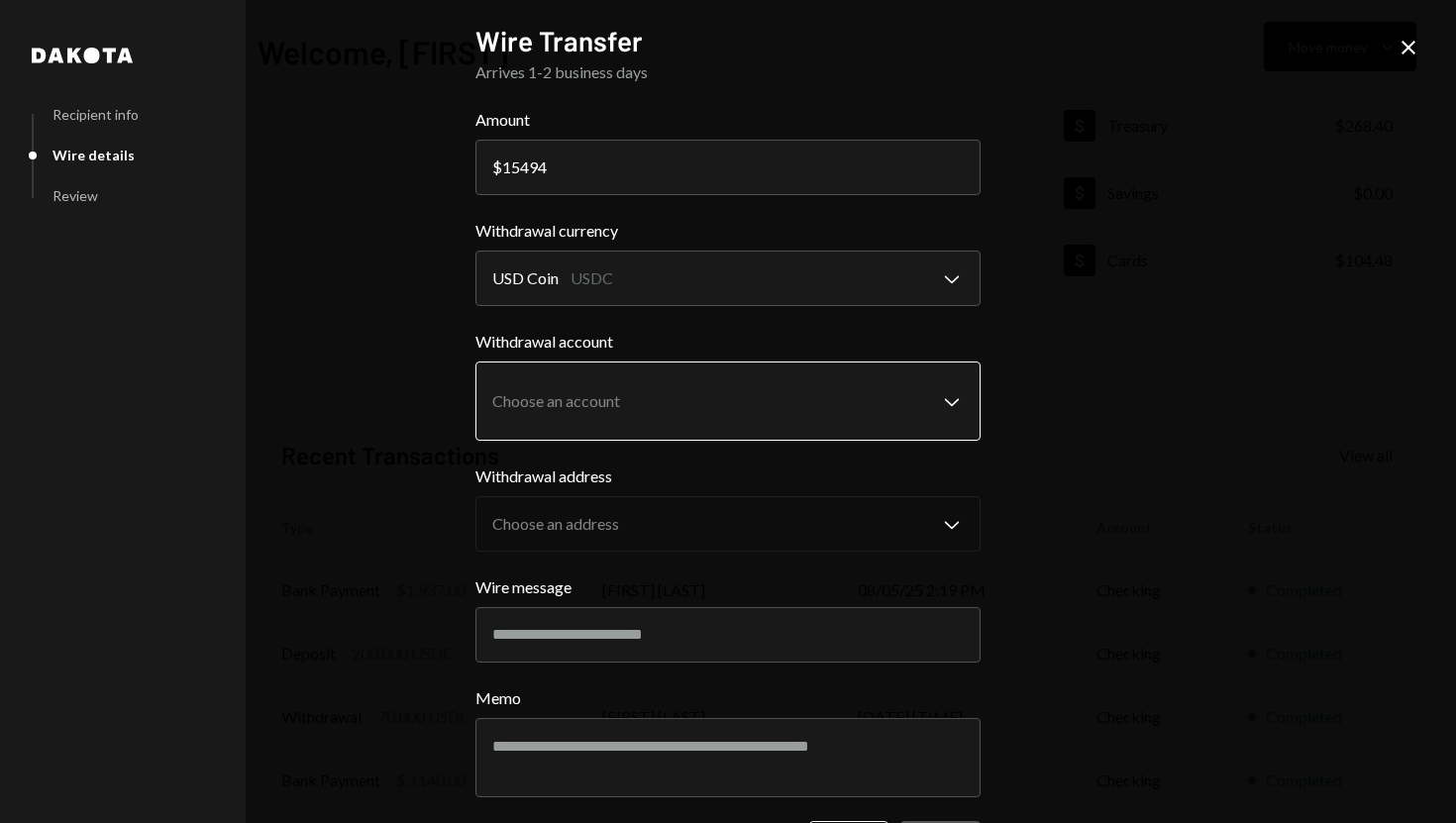 click on "S SPARK TECH HUB Caret Down Home Home Inbox Inbox Activities Transactions Accounts Accounts Caret Down Checking $204,239.76 Treasury $268.40 Savings $0.00 Cards $104.48 Dollar Rewards User Recipients Team Team Welcome, [FIRST] Move money Caret Down $ 204,612.64 Total Graph Accounts 1W 1M 3M 1Y ALL Account Details Plus Dollar Checking $204,239.76 Dollar Treasury $268.40 Dollar Savings $0.00 Dollar Cards $104.48 Recent Transactions View all Type Initiated By Initiated At Account Status Bank Payment $1,937.00 [FIRST] [LAST] [DATE] [TIME] Checking Completed Deposit 200,000  USDC [ADDRESS] Copy [DATE] [TIME] Checking Completed Withdrawal 70,000  USDC [FIRST] [LAST] [DATE] [TIME] Checking Completed Bank Payment $3,140.00 [FIRST] [LAST] [DATE] [TIME] Checking Completed Withdrawal 20,000  USDC [FIRST] [LAST] [DATE] [TIME] Checking Completed /dashboard   [CITY] Recipient info Wire details Review Wire Transfer Arrives 1-2 business days Amount $ 15494 Withdrawal currency USD Coin USDC ********" at bounding box center [728, 411] 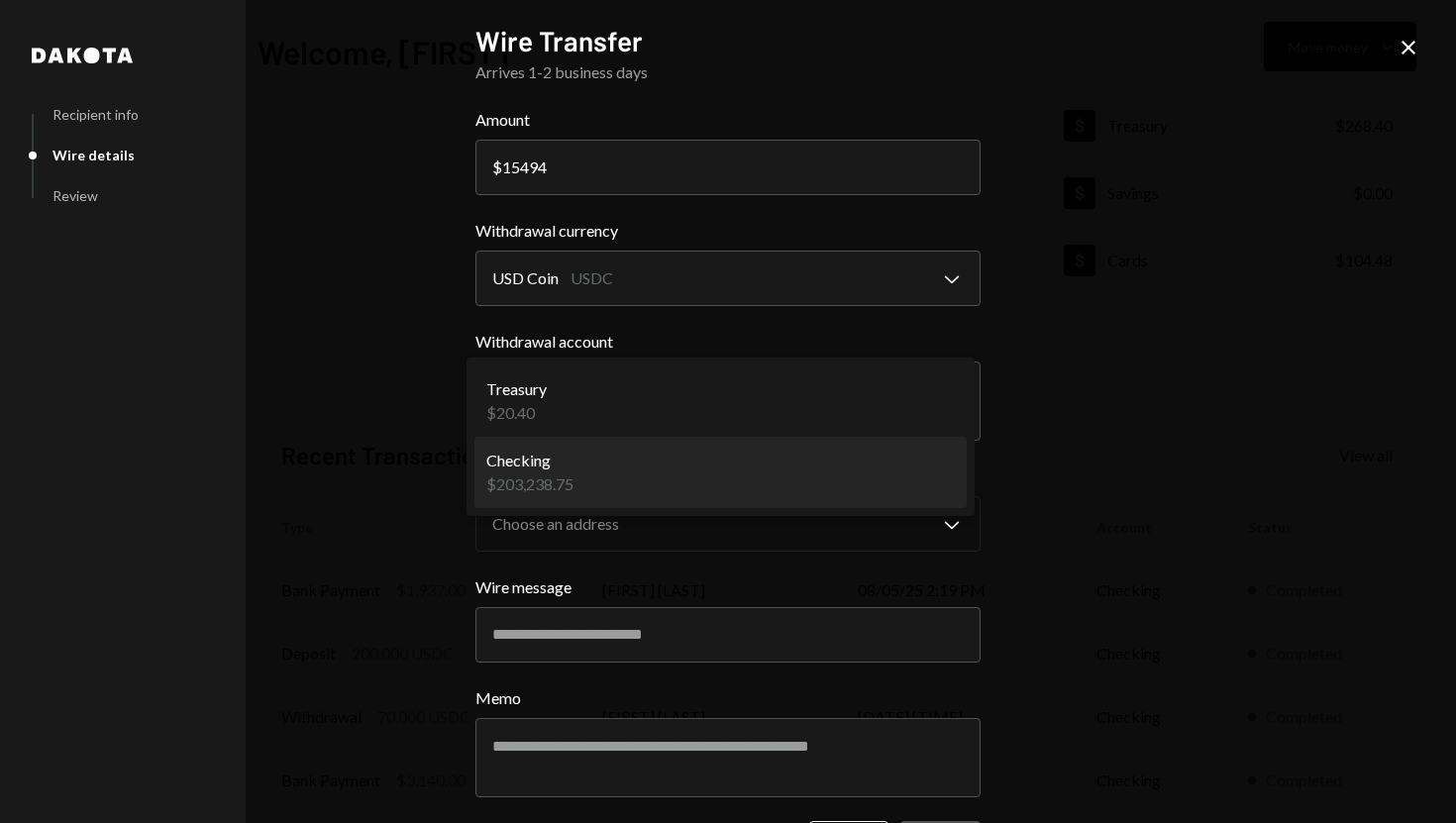 select on "**********" 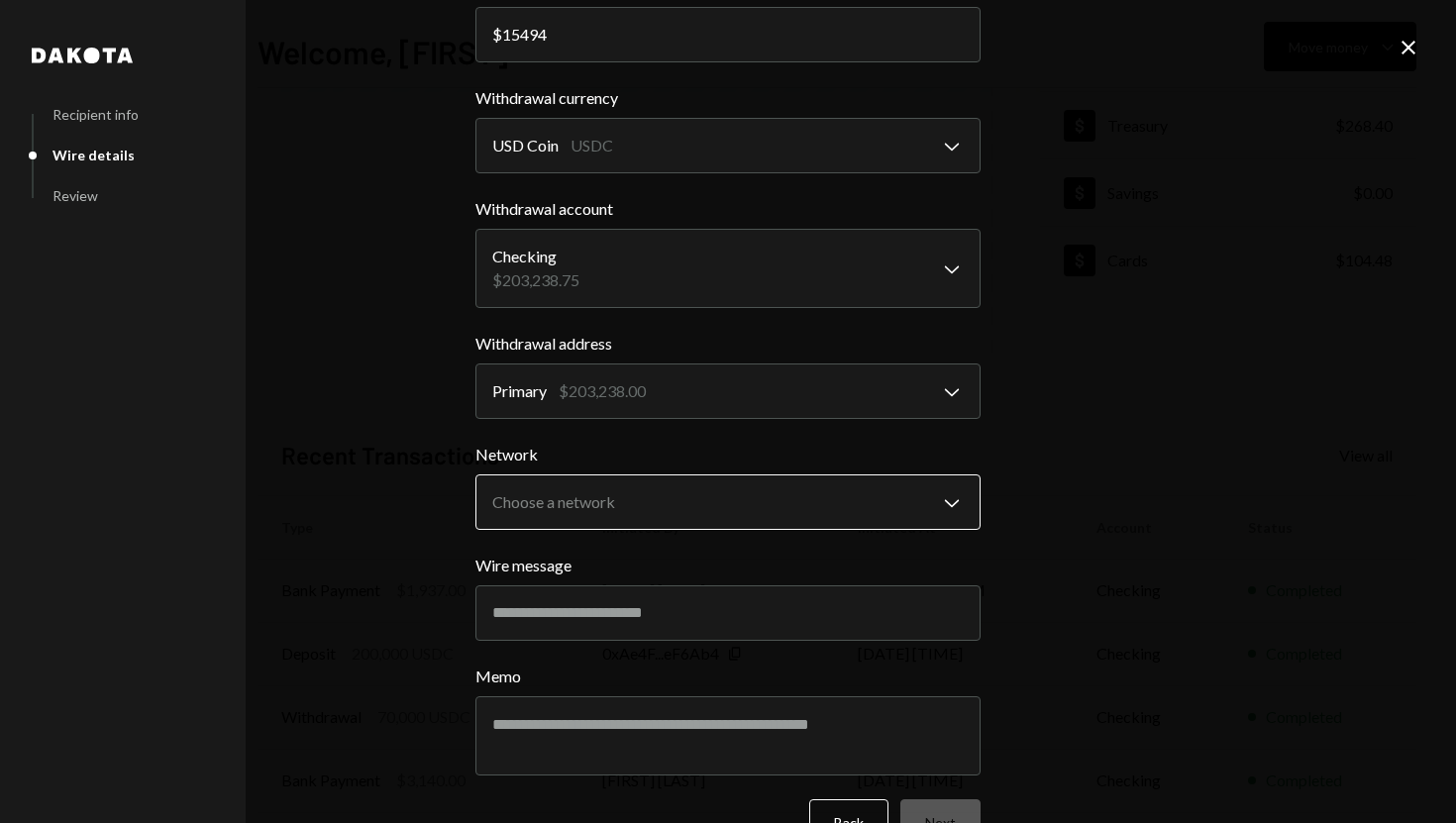 scroll, scrollTop: 156, scrollLeft: 0, axis: vertical 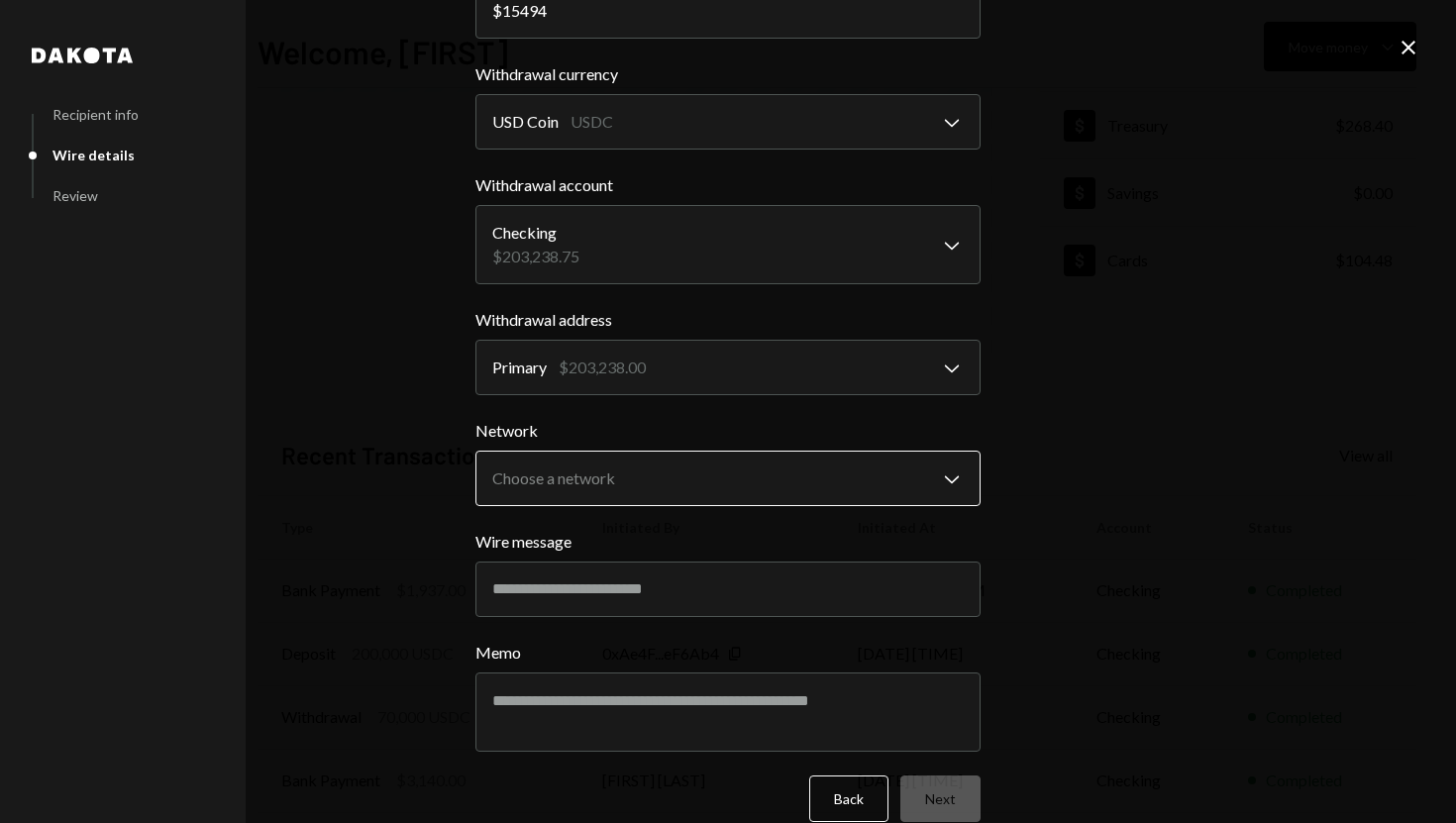 click on "S SPARK TECH HUB Caret Down Home Home Inbox Inbox Activities Transactions Accounts Accounts Caret Down Checking $204,239.76 Treasury $268.40 Savings $0.00 Cards $104.48 Dollar Rewards User Recipients Team Team Welcome, [FIRST] Move money Caret Down $ 204,612.64 Total Graph Accounts 1W 1M 3M 1Y ALL Account Details Plus Dollar Checking $204,239.76 Dollar Treasury $268.40 Dollar Savings $0.00 Dollar Cards $104.48 Recent Transactions View all Type Initiated By Initiated At Account Status Bank Payment $1,937.00 [FIRST] [LAST] [DATE] [TIME] Checking Completed Deposit 200,000  USDC [ADDRESS] Copy [DATE] [TIME] Checking Completed Withdrawal 70,000  USDC [FIRST] [LAST] [DATE] [TIME] Checking Completed Bank Payment $3,140.00 [FIRST] [LAST] [DATE] [TIME] Checking Completed Withdrawal 20,000  USDC [FIRST] [LAST] [DATE] [TIME] Checking Completed /dashboard   [CITY] Recipient info Wire details Review Wire Transfer Arrives 1-2 business days Amount $ 15494 Withdrawal currency USD Coin USDC ********" at bounding box center (728, 411) 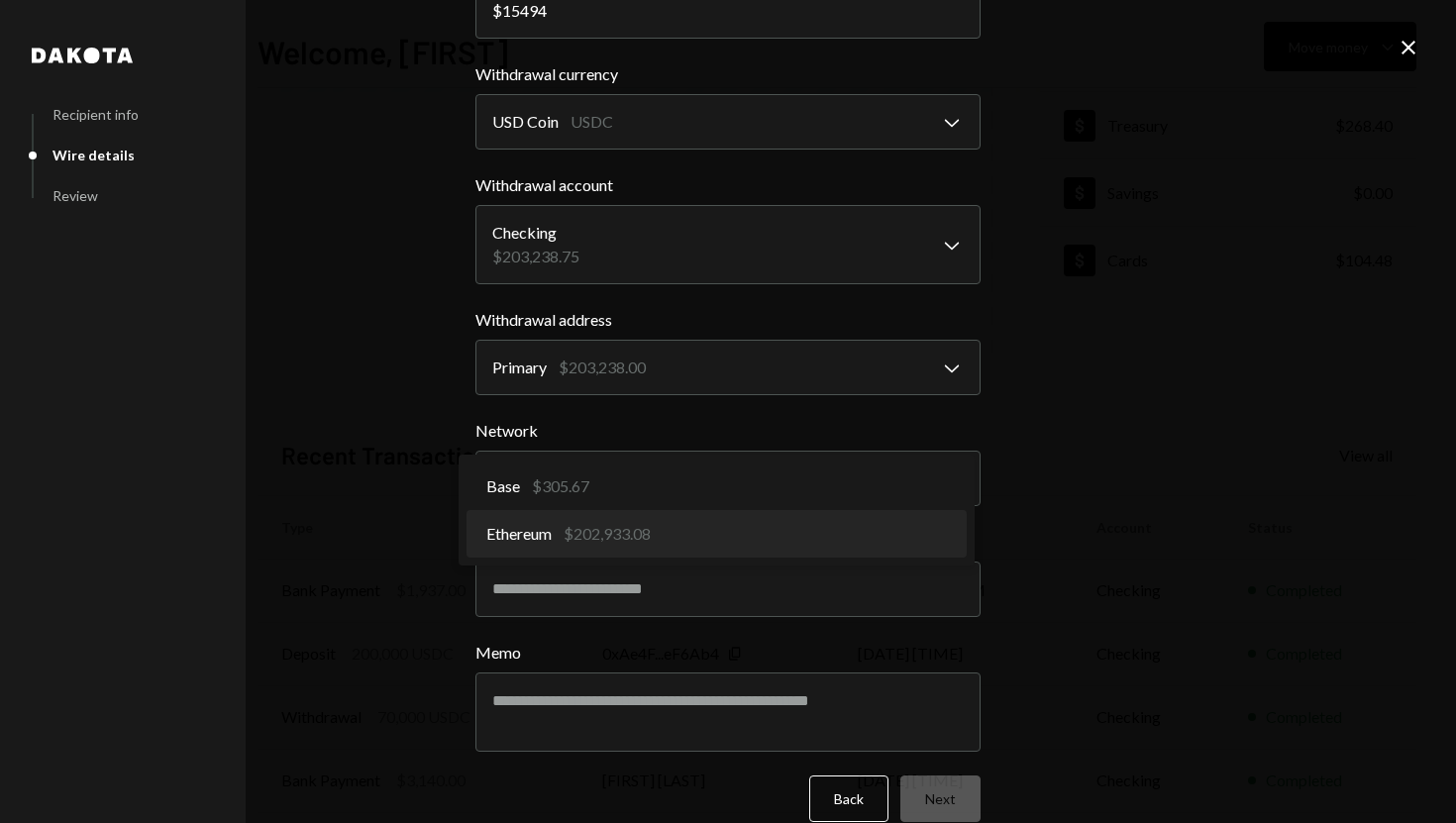 select on "**********" 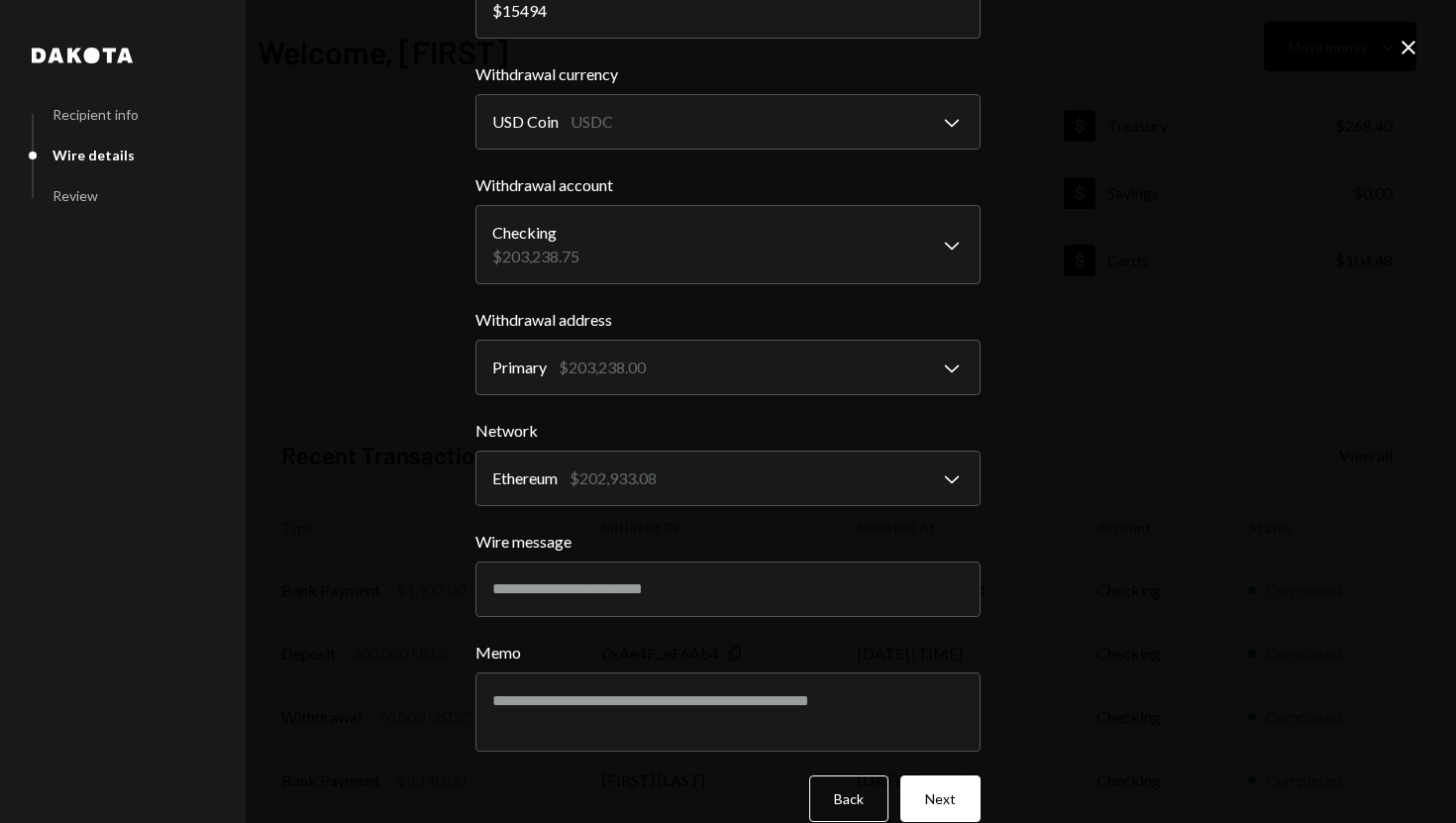scroll, scrollTop: 186, scrollLeft: 0, axis: vertical 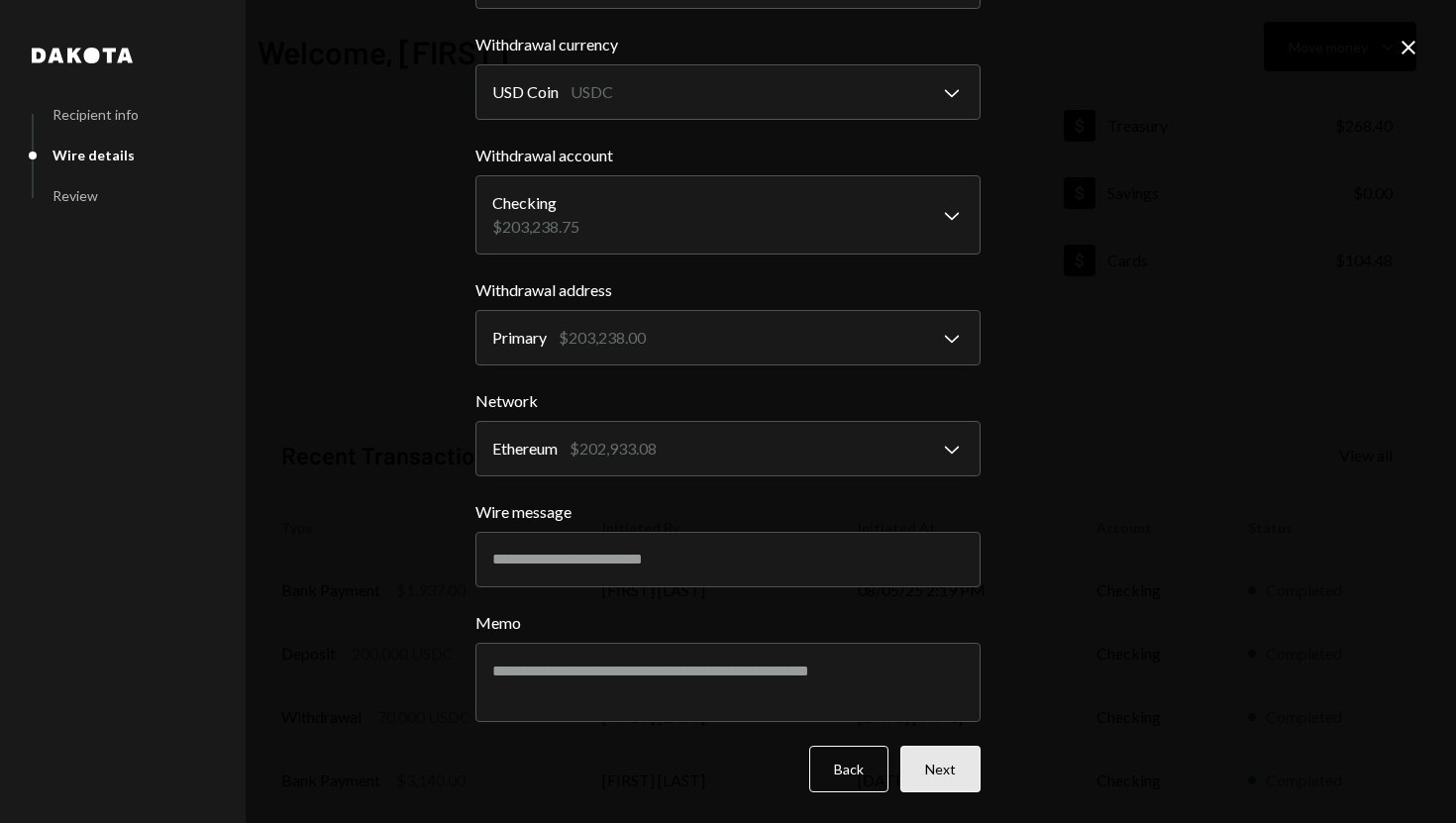 click on "Next" at bounding box center [940, 769] 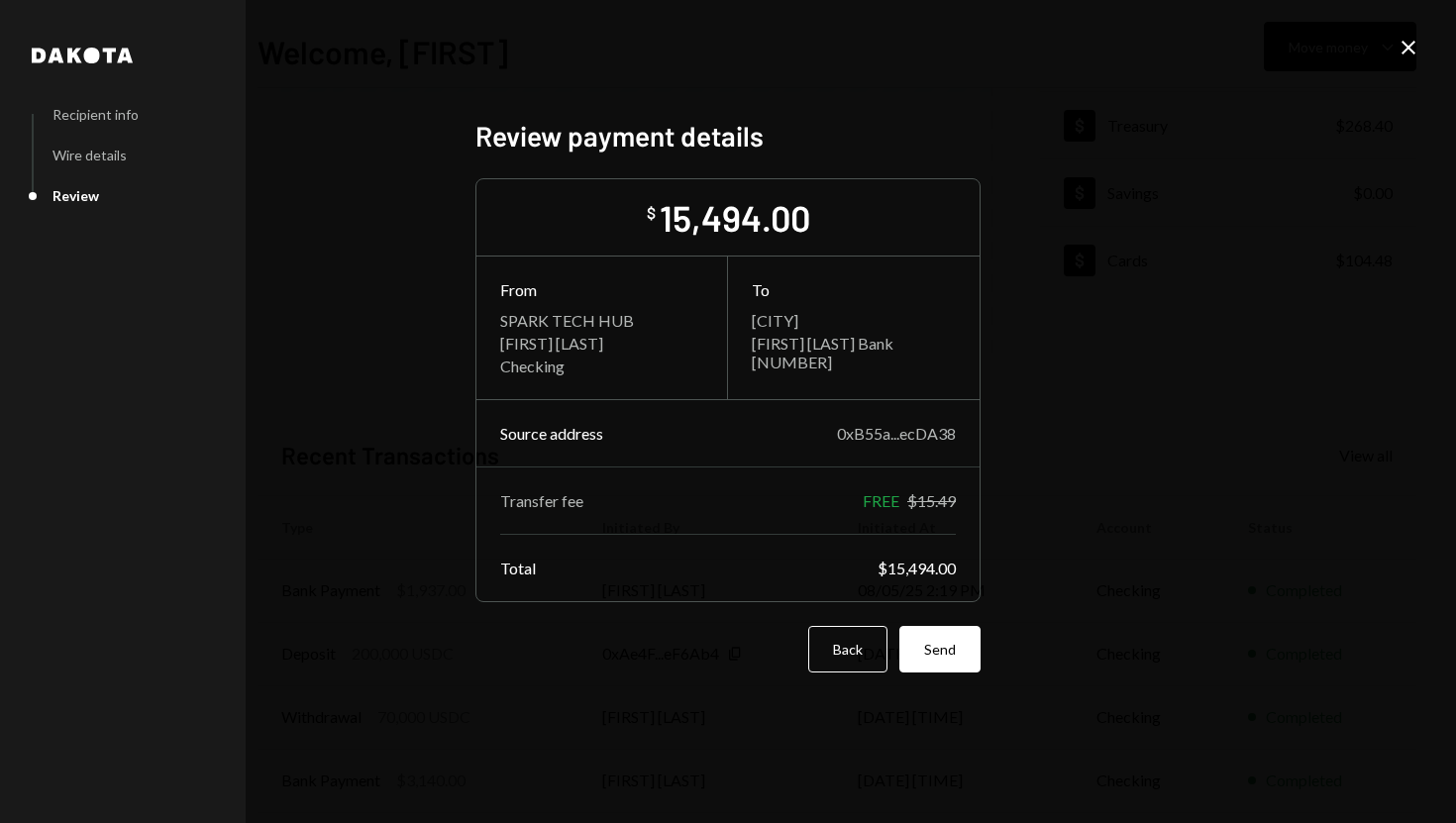 scroll, scrollTop: 0, scrollLeft: 0, axis: both 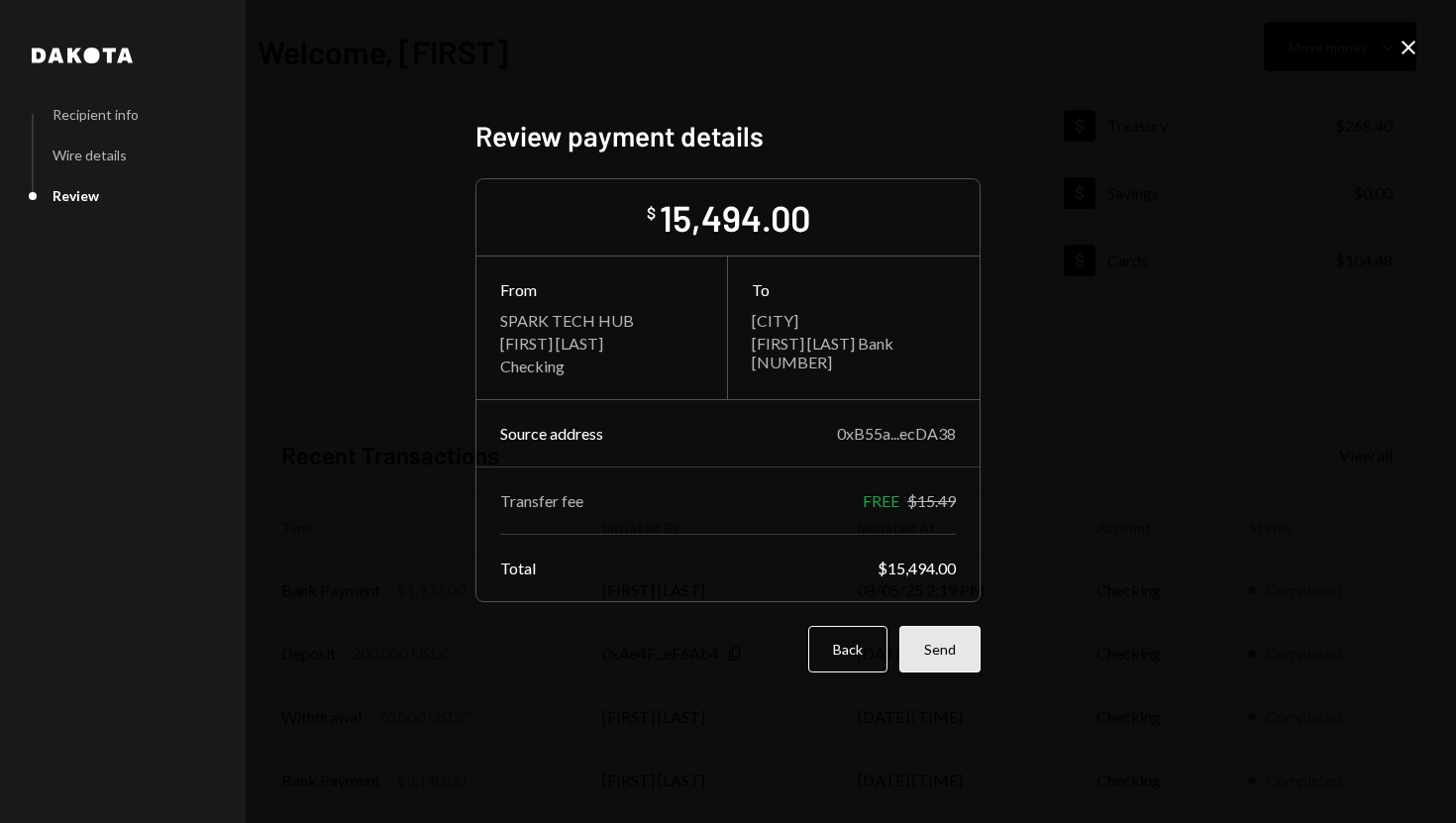 click on "Send" at bounding box center [940, 649] 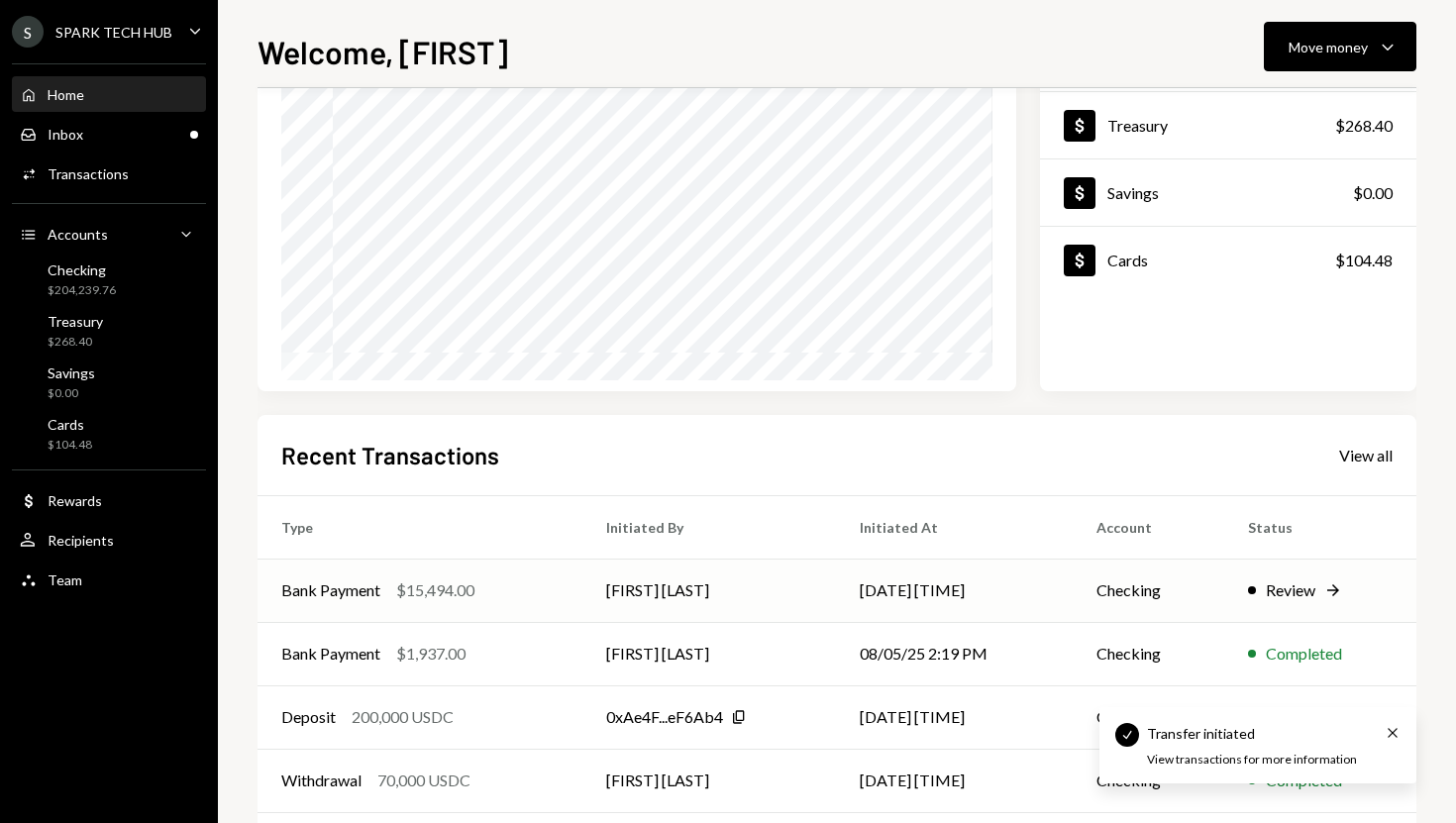 click on "Bank Payment $[AMOUNT]" at bounding box center (420, 590) 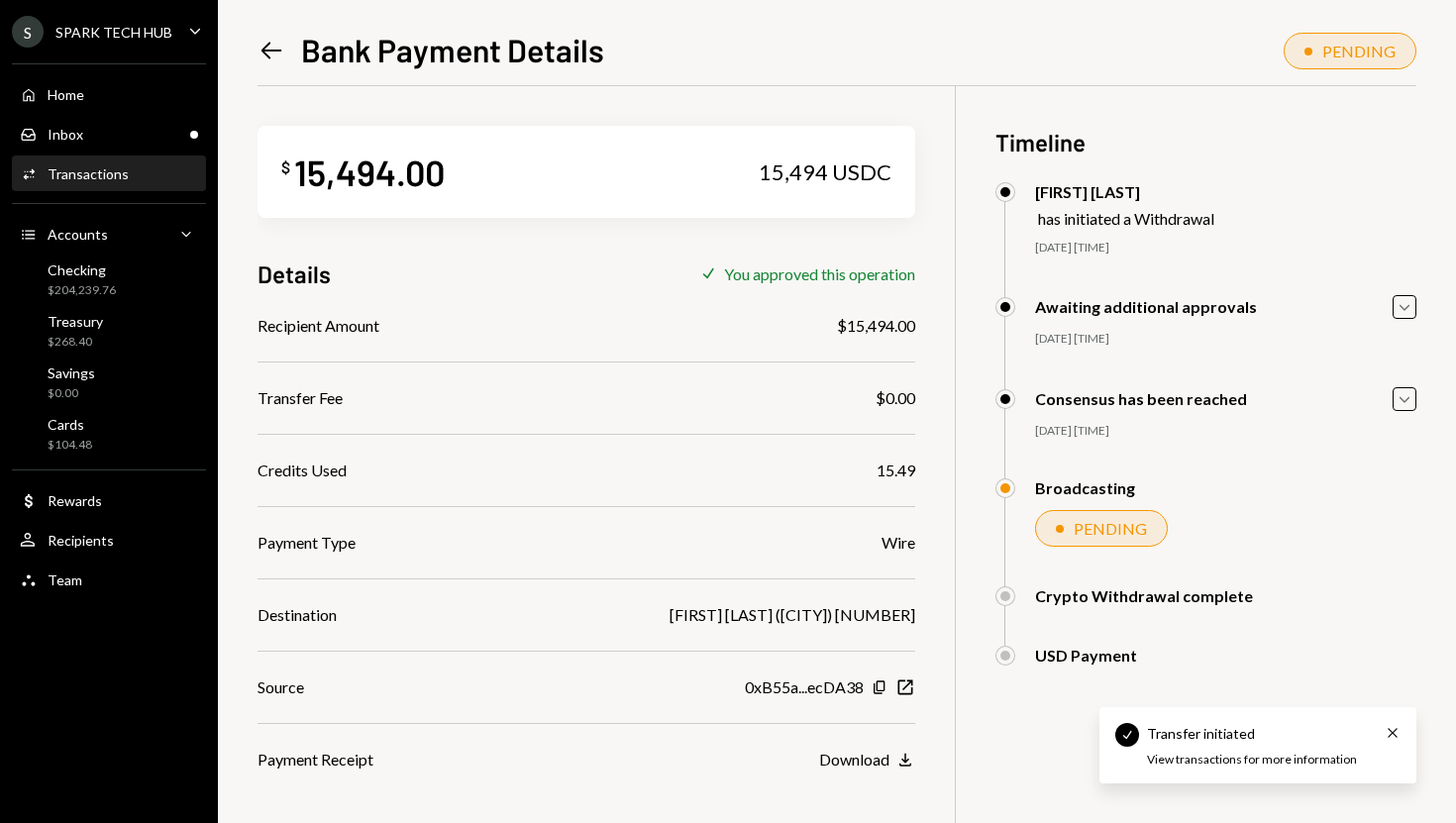 click on "15,494.00" at bounding box center (369, 171) 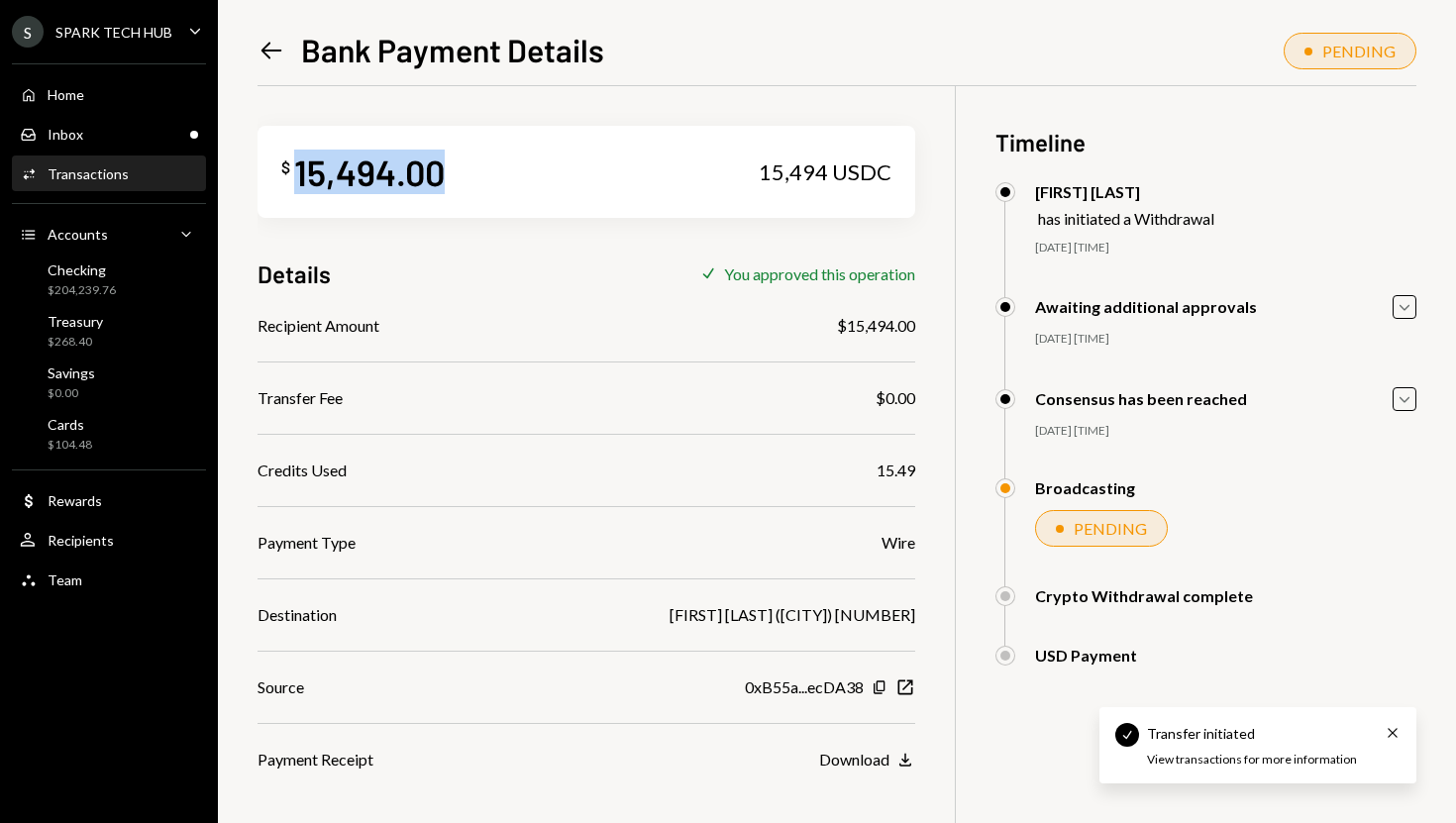 copy on "15,494.00" 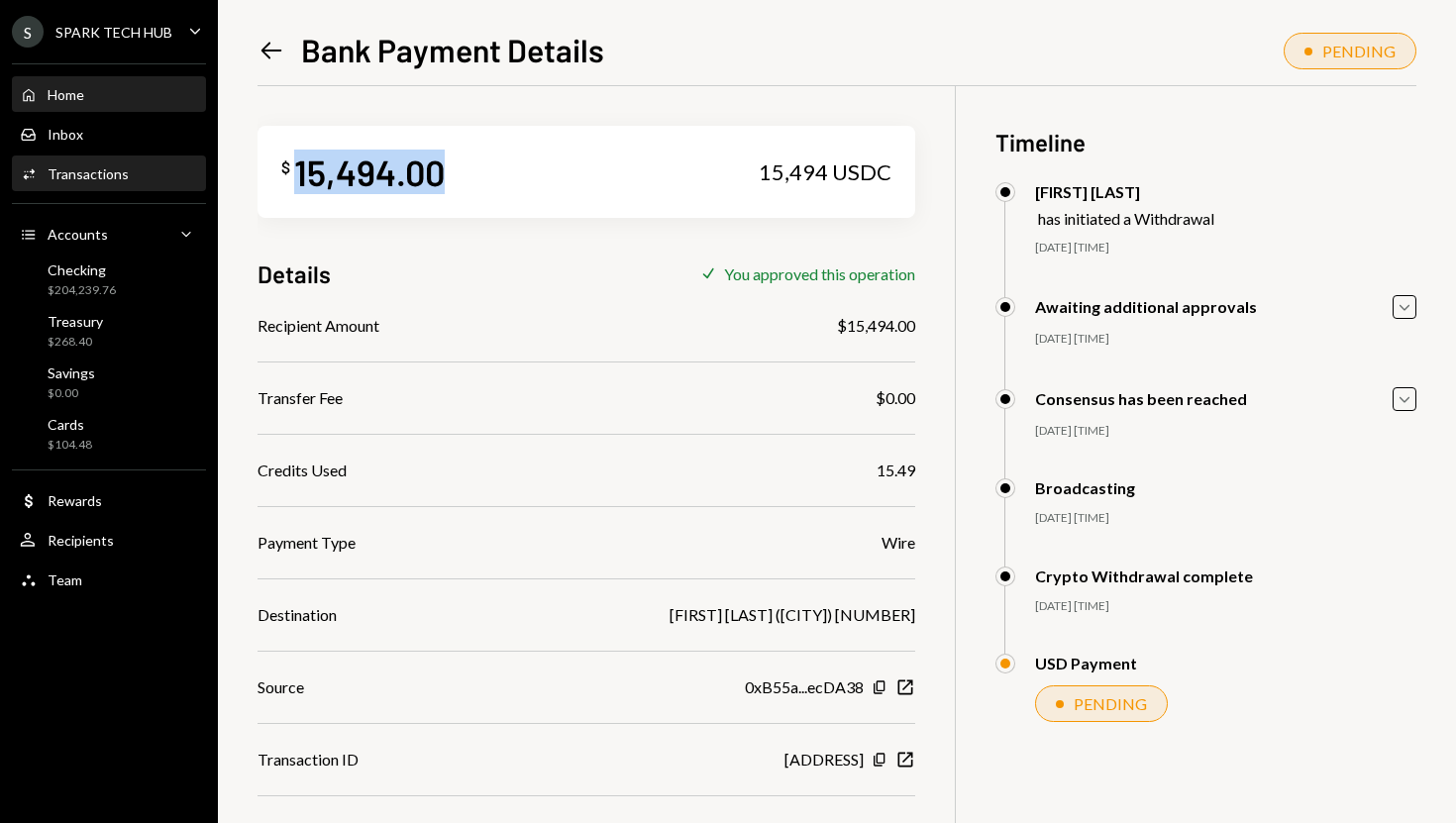 click on "Home Home" at bounding box center (109, 95) 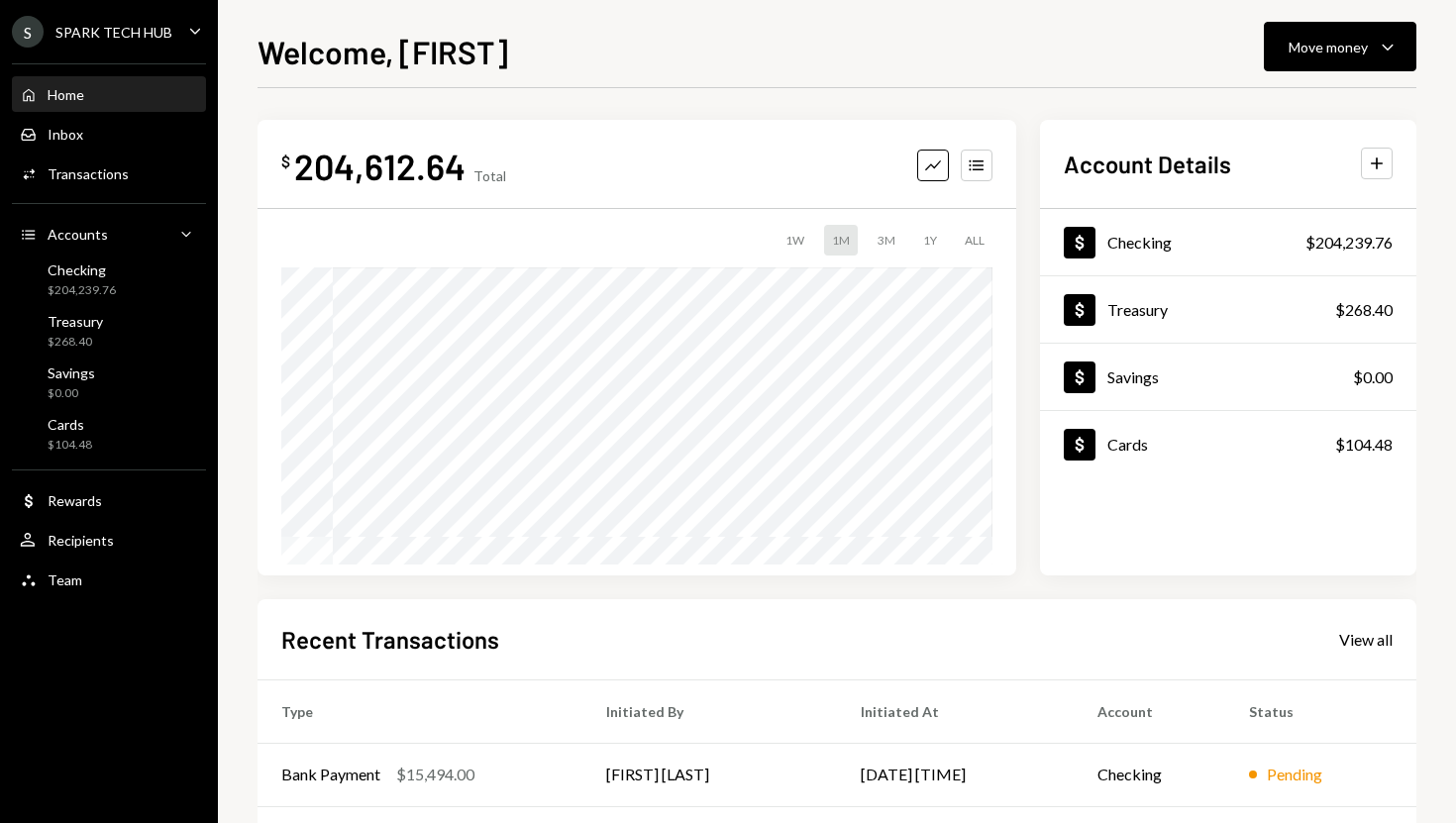 click on "Welcome, [FIRST] Move money Caret Down $ 204,612.64 Total Graph Accounts 1W 1M 3M 1Y ALL Account Details Plus Dollar Checking $204,239.76 Dollar Treasury $268.40 Dollar Savings $0.00 Dollar Cards $104.48 Recent Transactions View all Type Initiated By Initiated At Account Status Bank Payment $15,494.00 [FIRST] [LAST] [DATE] [TIME] Checking Pending Bank Payment $1,937.00 [FIRST] [LAST] [DATE] [TIME] Checking Completed Deposit 200,000  USDC [ADDRESS] Copy [DATE] [TIME] Checking Completed Withdrawal 70,000  USDC [FIRST] [LAST] [DATE] [TIME] Checking Completed Bank Payment $3,140.00 [FIRST] [LAST] [DATE] [TIME] Checking Completed" at bounding box center [837, 425] 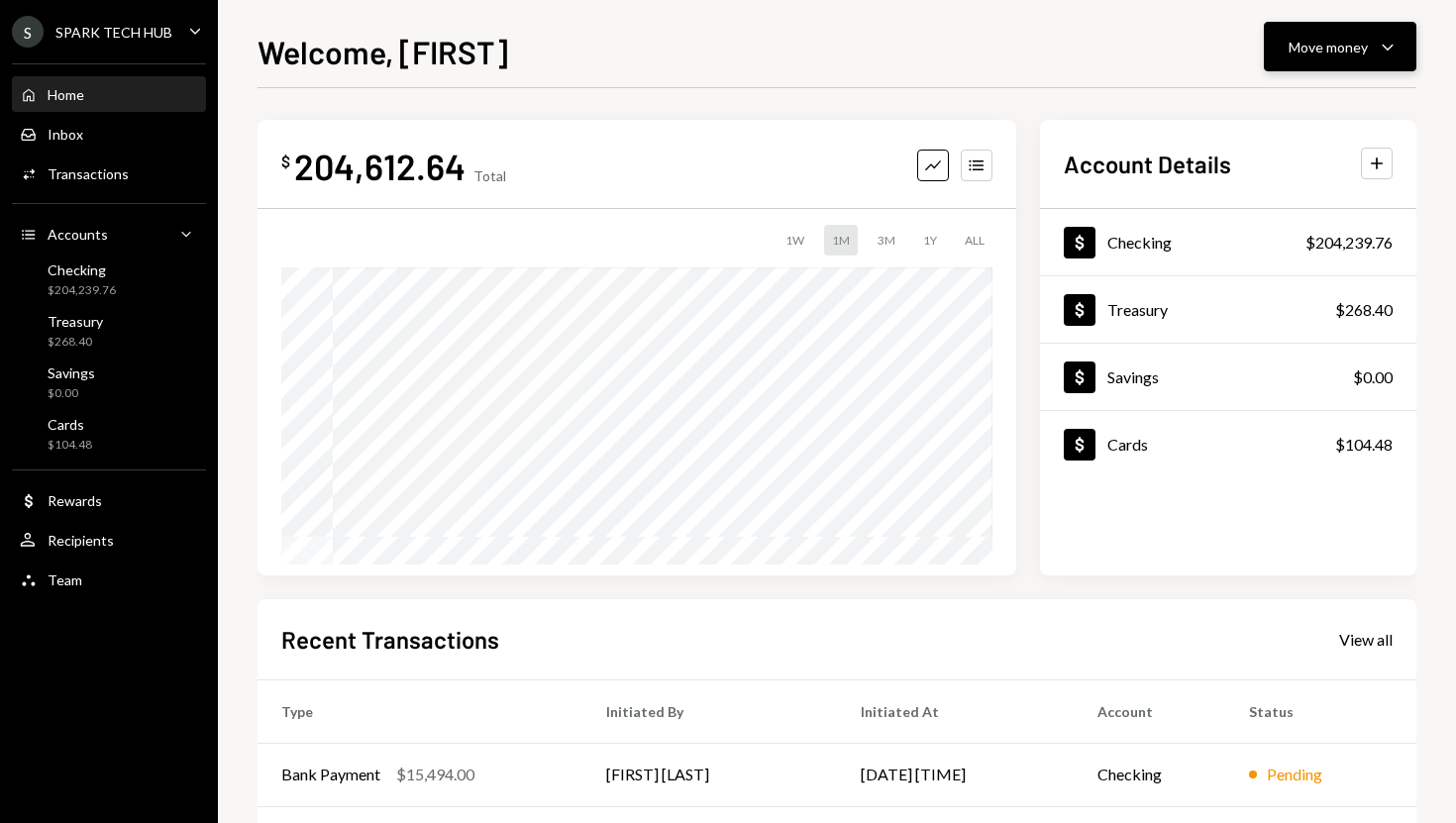 click on "Move money" at bounding box center [1328, 47] 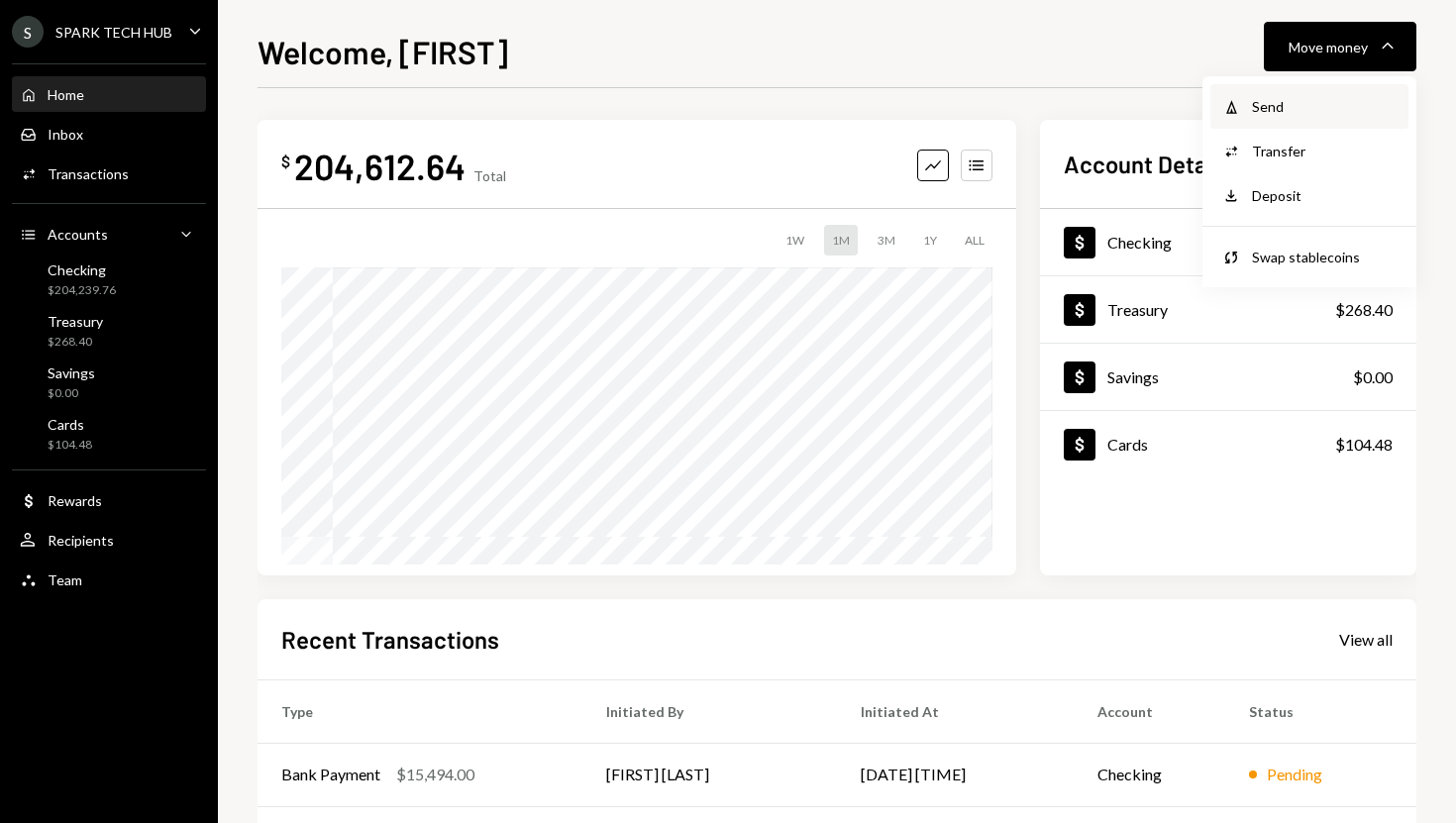 click on "Withdraw Send" at bounding box center [1309, 106] 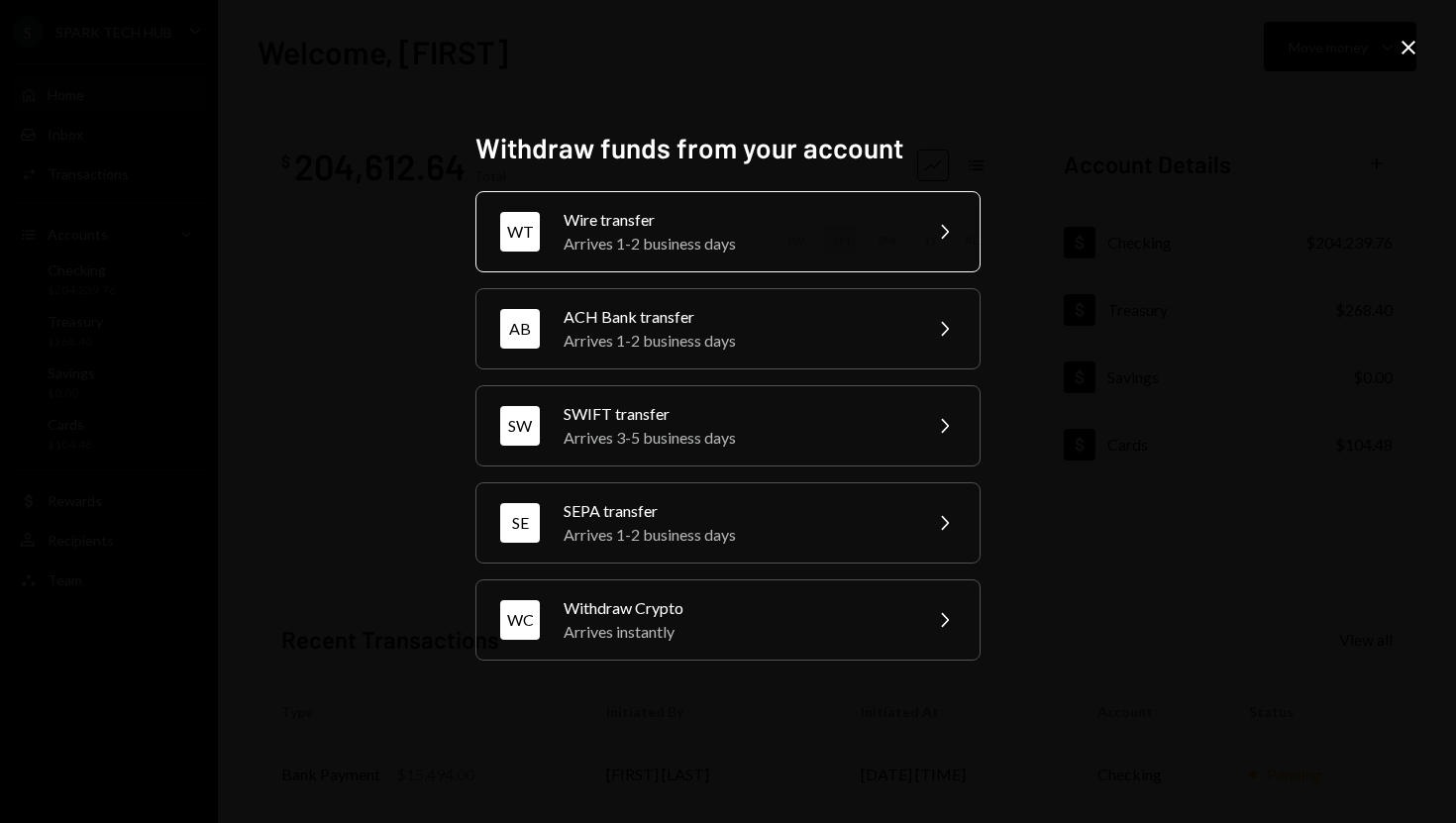 click on "Wire transfer" at bounding box center [736, 220] 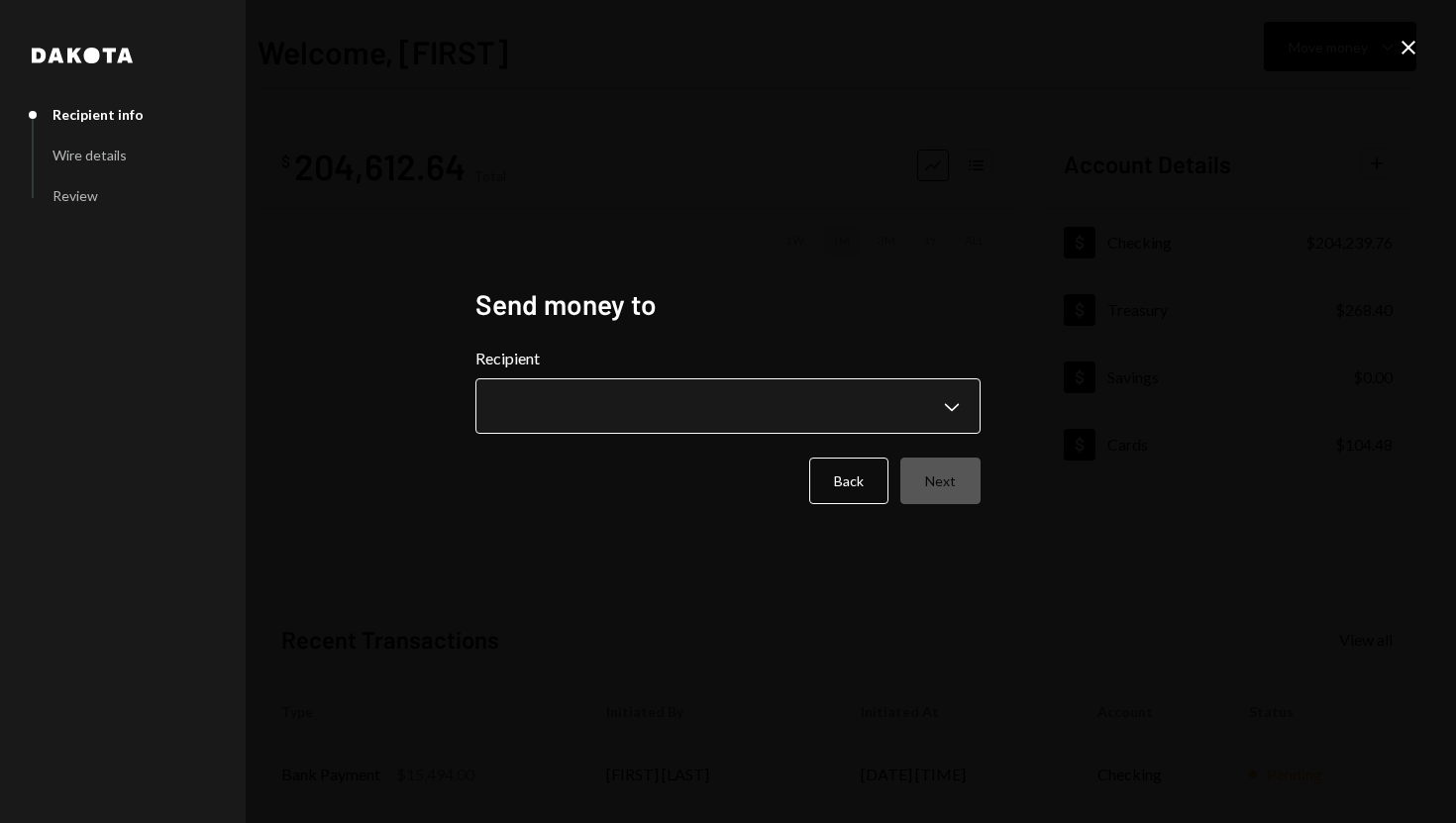 click on "**********" at bounding box center [728, 411] 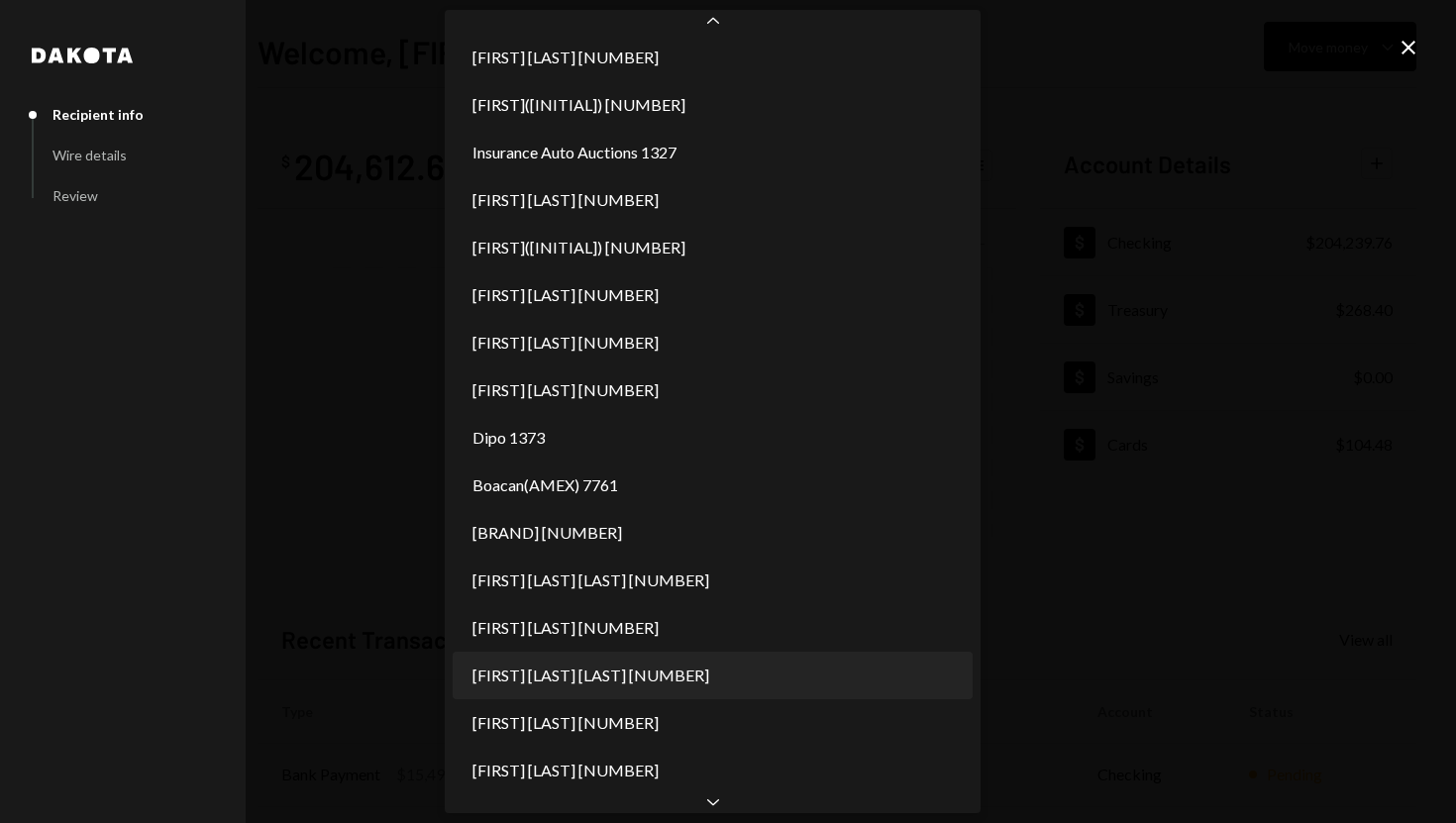 scroll, scrollTop: 293, scrollLeft: 0, axis: vertical 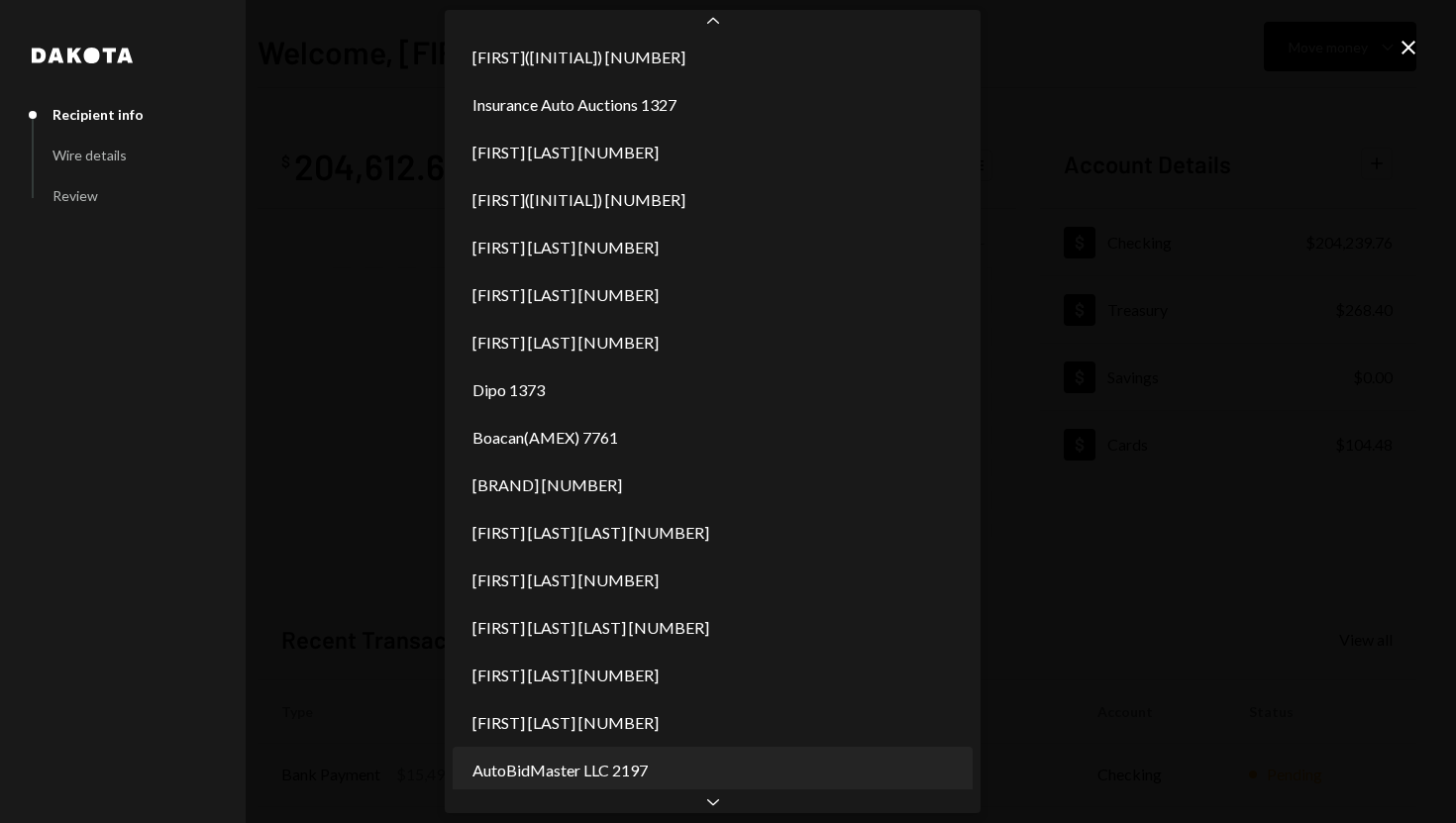select on "**********" 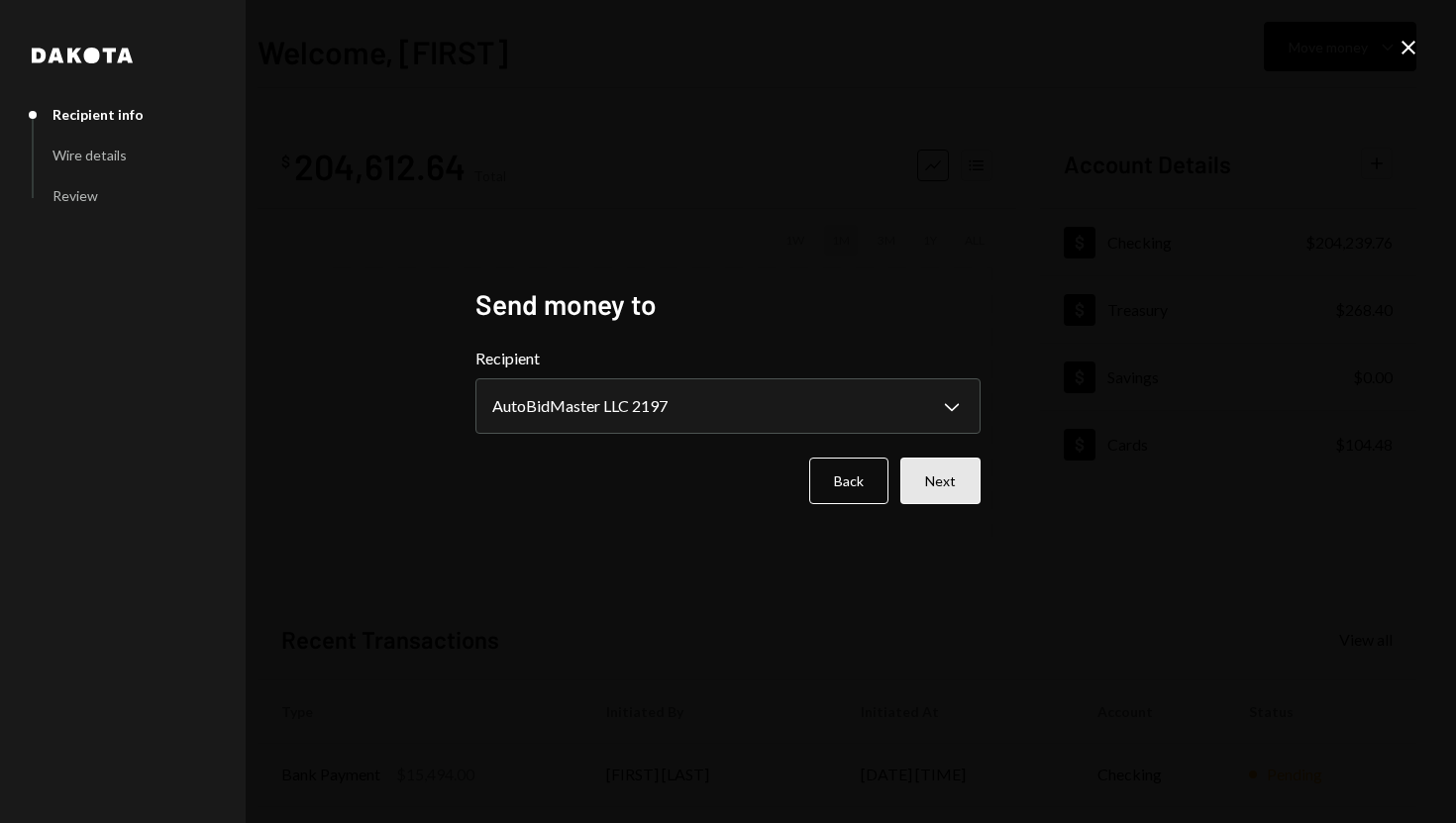 click on "Next" at bounding box center (940, 480) 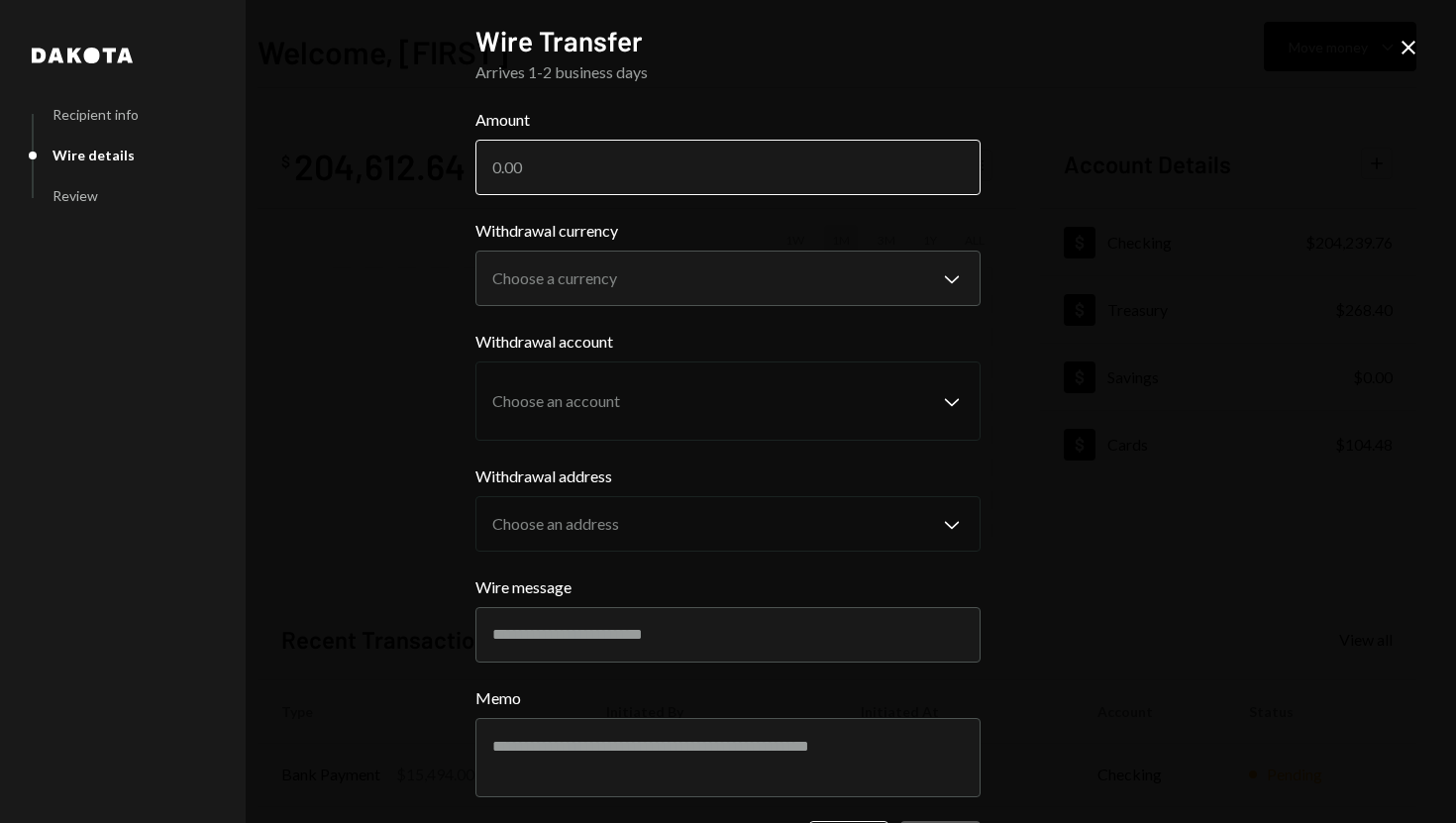 click on "Amount" at bounding box center (728, 167) 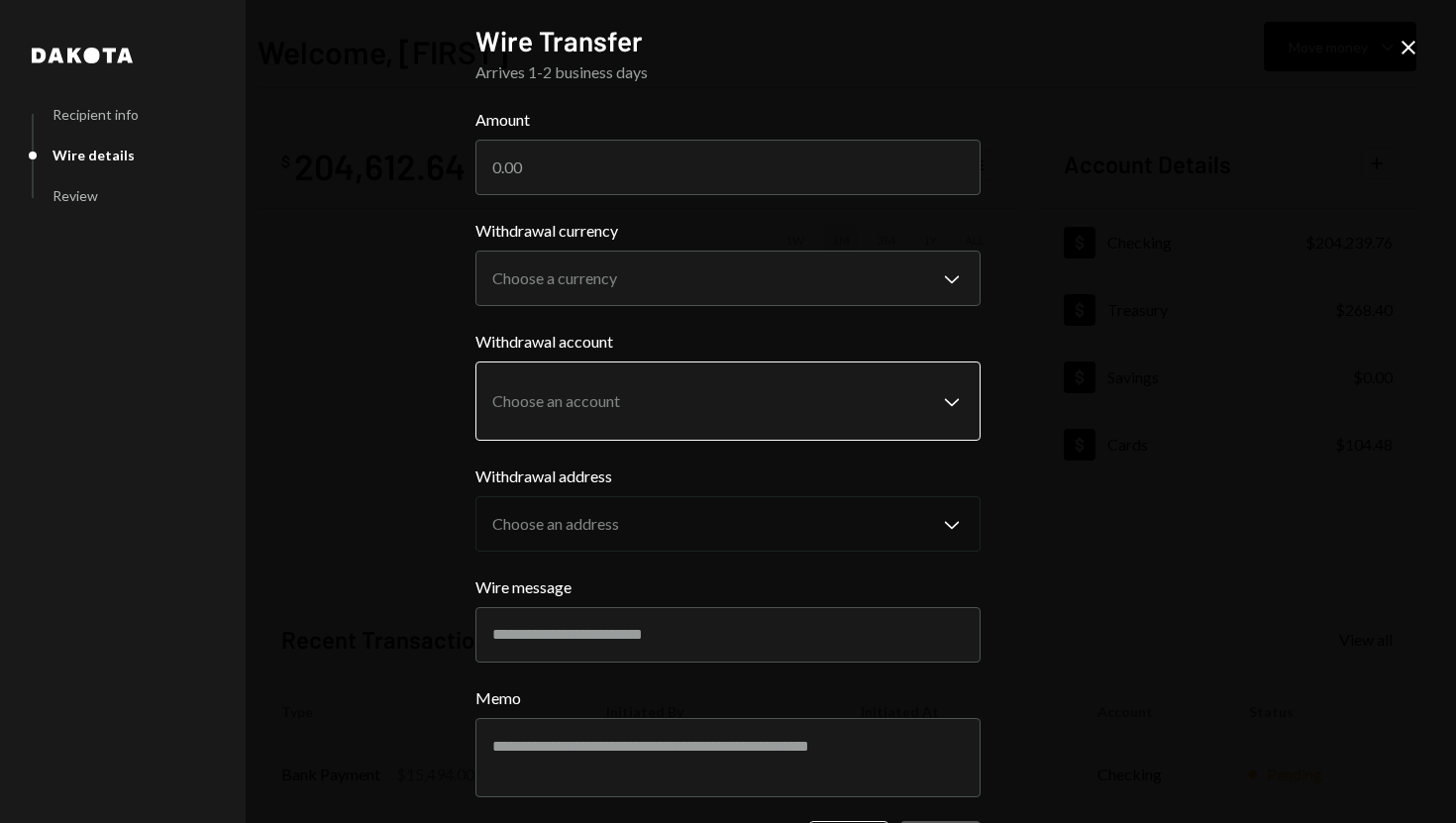 scroll, scrollTop: 75, scrollLeft: 0, axis: vertical 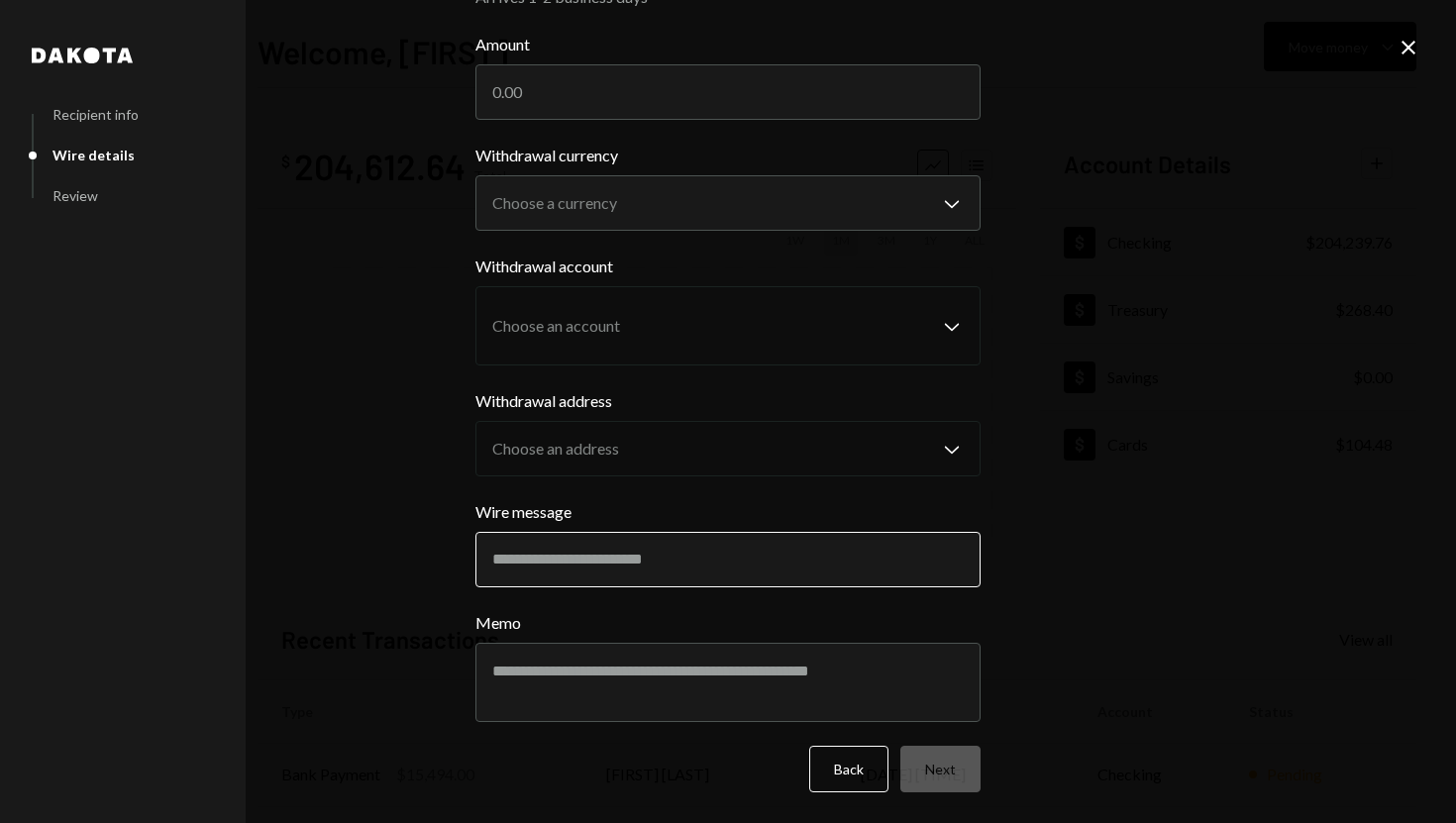 click on "Wire message" at bounding box center (728, 560) 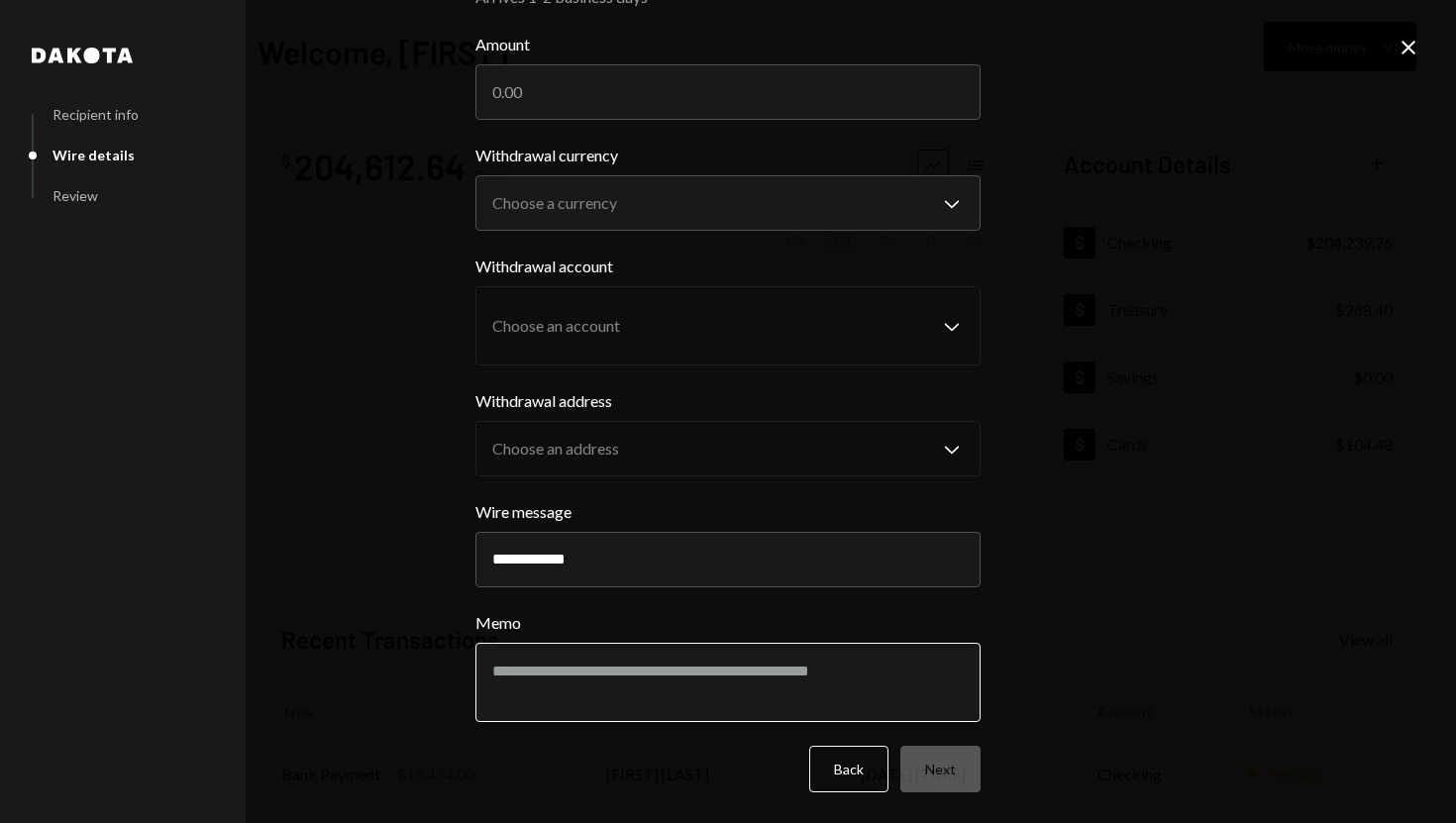 type on "**********" 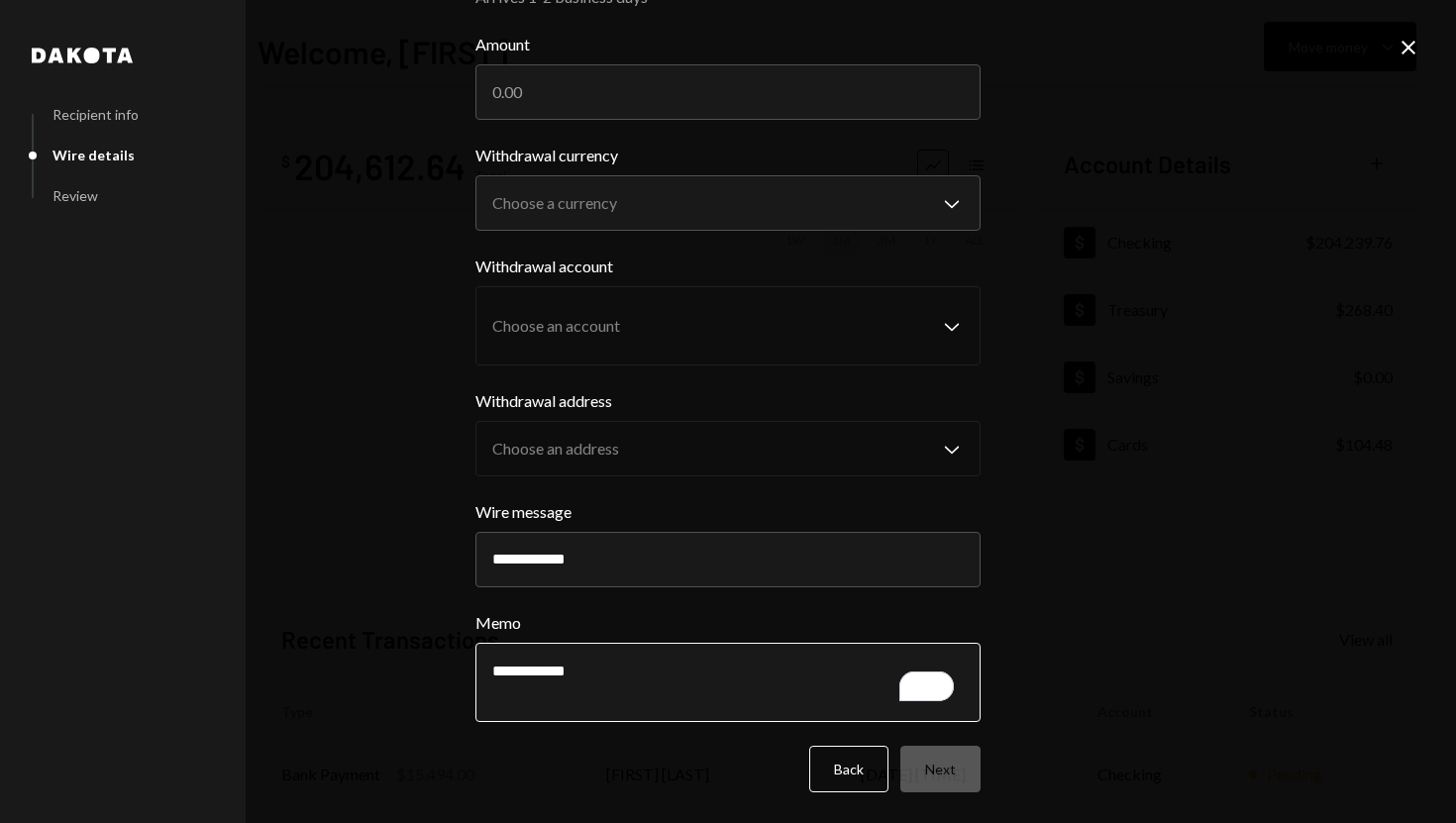 scroll, scrollTop: 0, scrollLeft: 0, axis: both 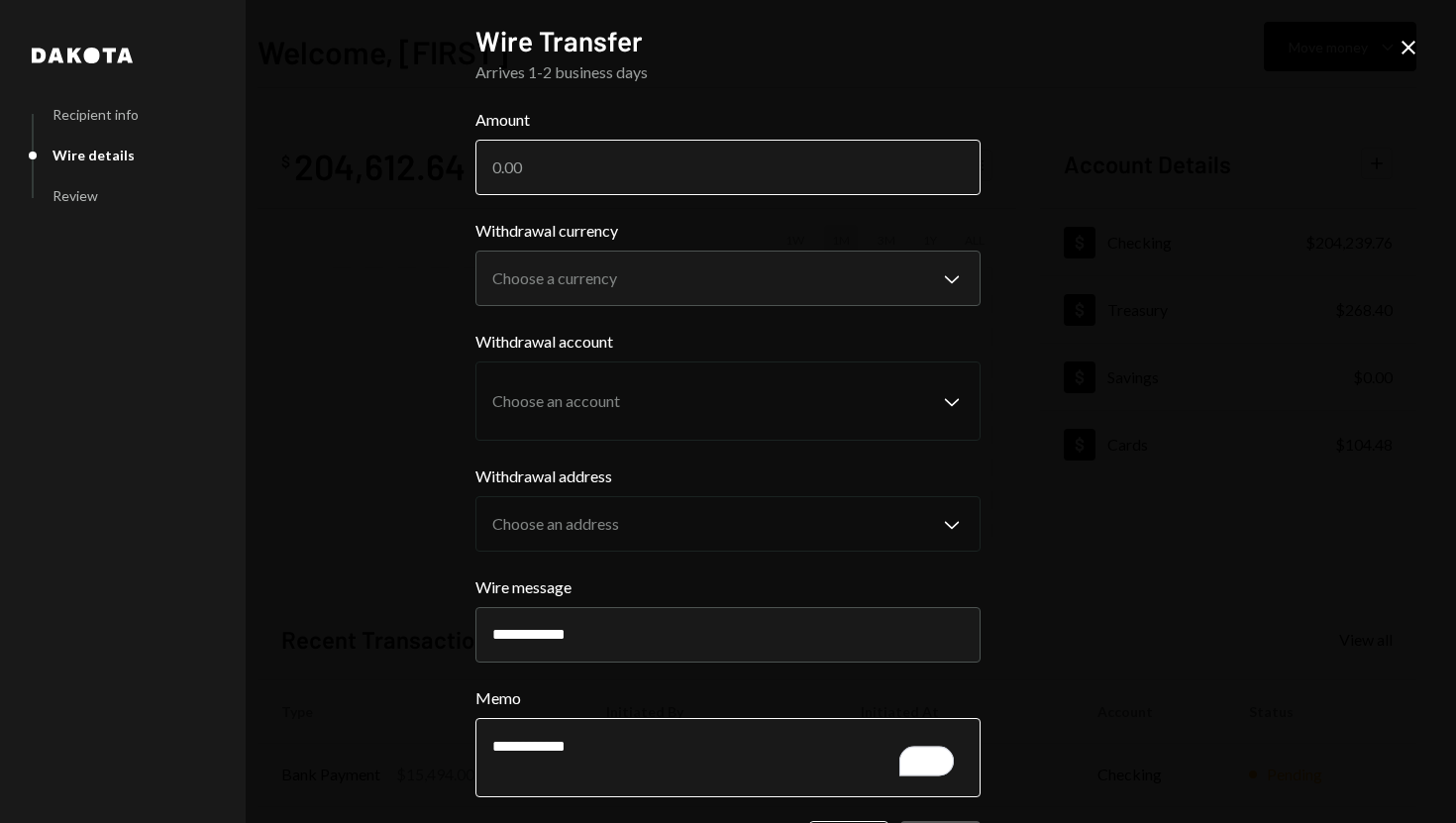 type on "**********" 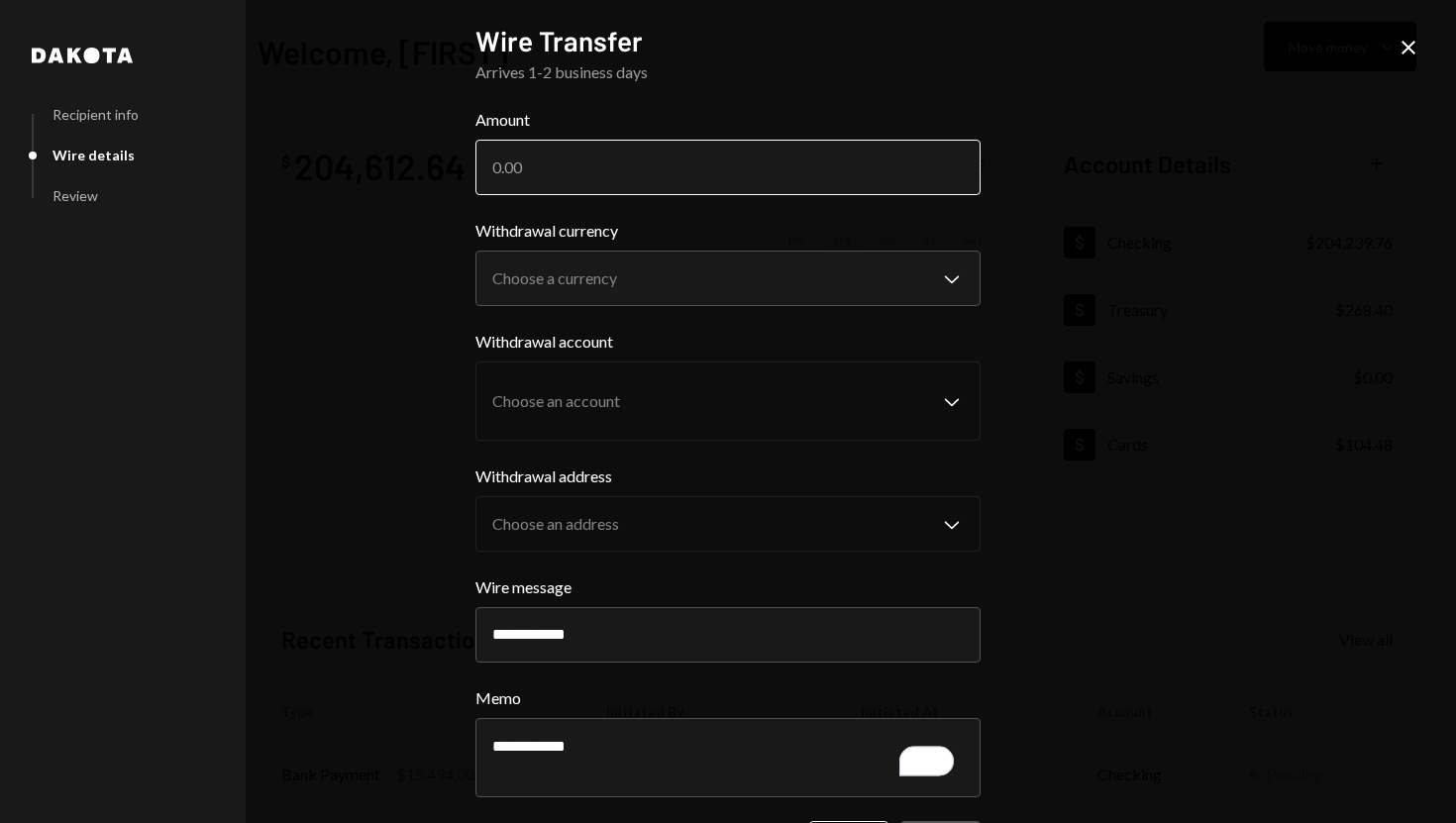 click on "Amount" at bounding box center (728, 167) 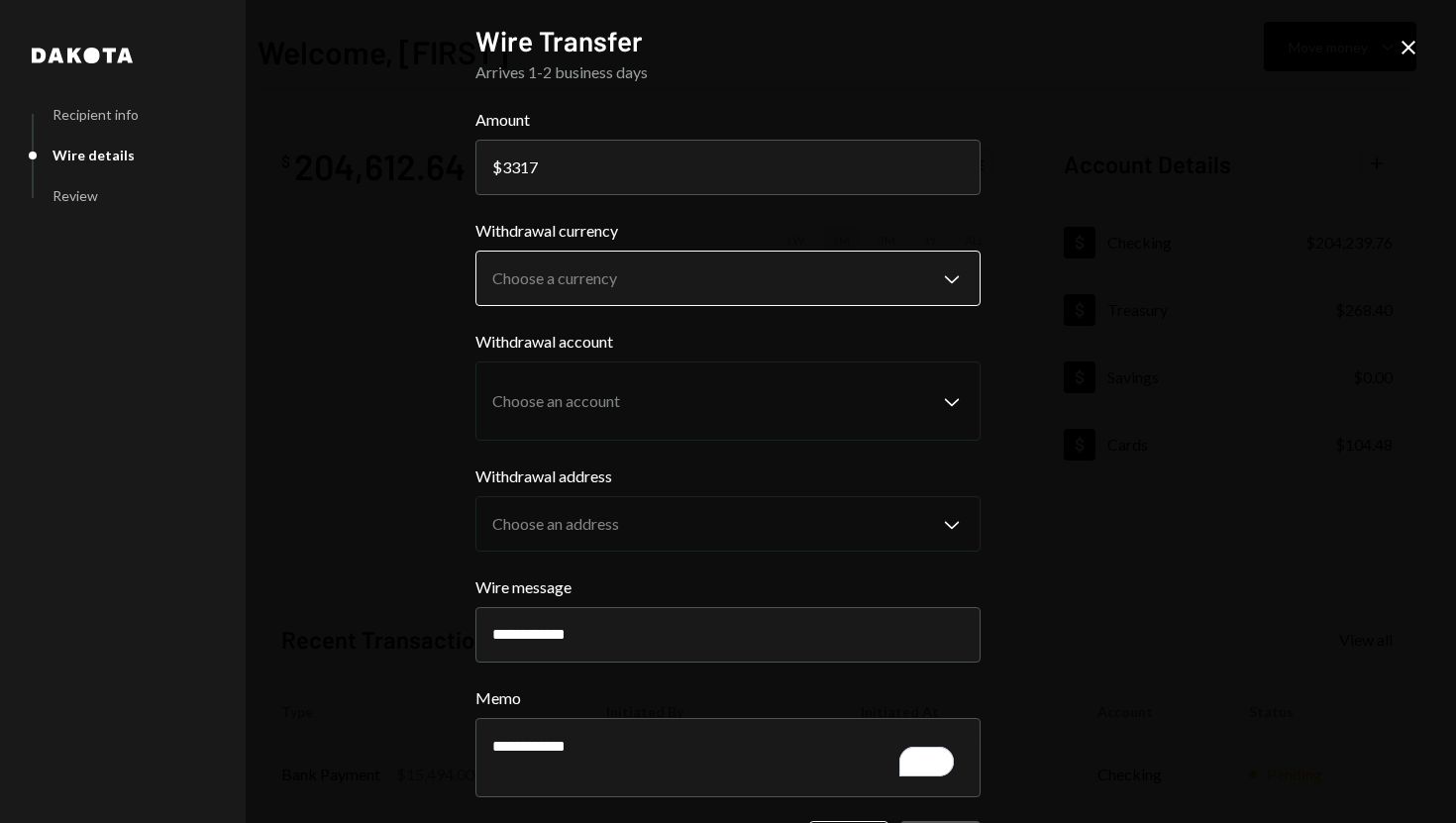 type on "3317" 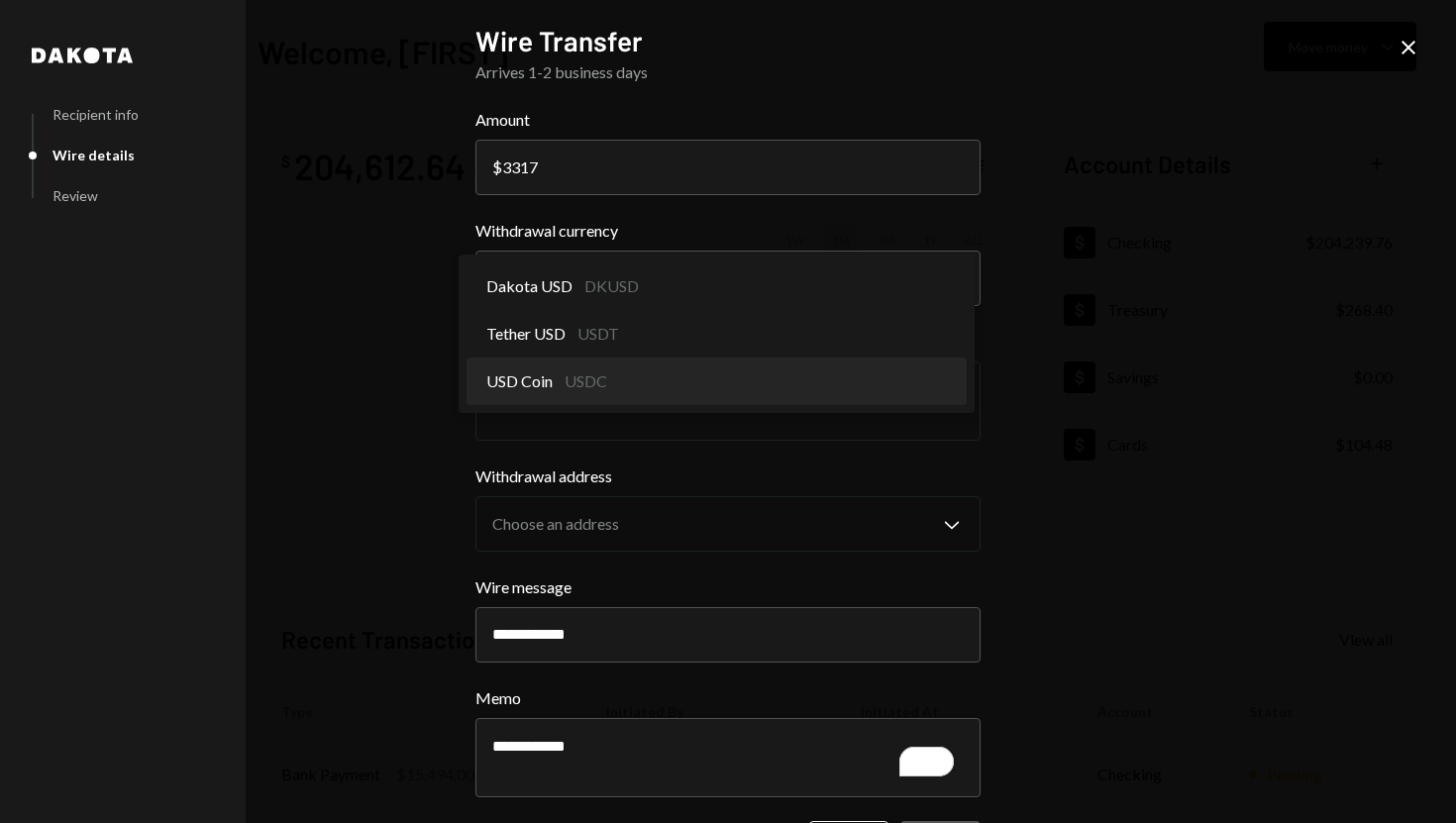 select on "****" 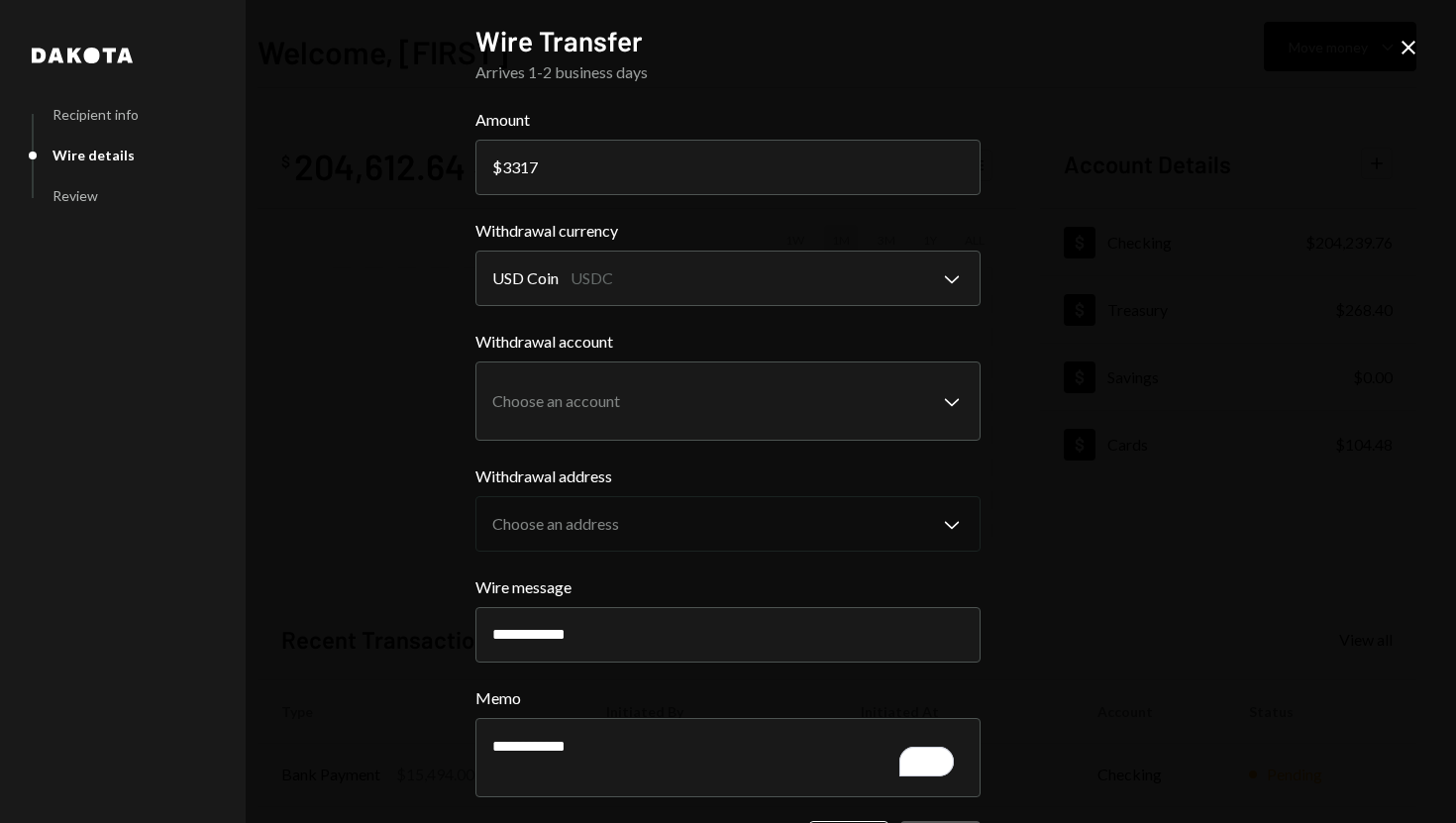 click on "S SPARK TECH HUB Caret Down Home Home Inbox Inbox Activities Transactions Accounts Accounts Caret Down Checking $204,239.76 Treasury $268.40 Savings $0.00 Cards $104.48 Dollar Rewards User Recipients Team Team Welcome, [FIRST] Move money Caret Down $ 204,612.64 Total Graph Accounts 1W 1M 3M 1Y ALL Account Details Plus Dollar Checking $204,239.76 Dollar Treasury $268.40 Dollar Savings $0.00 Dollar Cards $104.48 Recent Transactions View all Type Initiated By Initiated At Account Status Bank Payment $15,494.00 [FIRST] [LAST] [DATE] [TIME] Checking Pending Bank Payment $1,937.00 [FIRST] [LAST] [DATE] [TIME] Checking Completed Deposit 200,000  USDC [ADDRESS] Copy [DATE] [TIME] Checking Completed Withdrawal 70,000  USDC [FIRST] [LAST] [DATE] [TIME] Checking Completed Bank Payment $3,140.00 [FIRST] [LAST] [DATE] [TIME] Checking Completed Welcome, [FIRST] - [CITY]   [CITY] Recipient info Wire details Review Wire Transfer Arrives 1-2 business days Amount $ 3317 Withdrawal currency USD Coin" at bounding box center (728, 411) 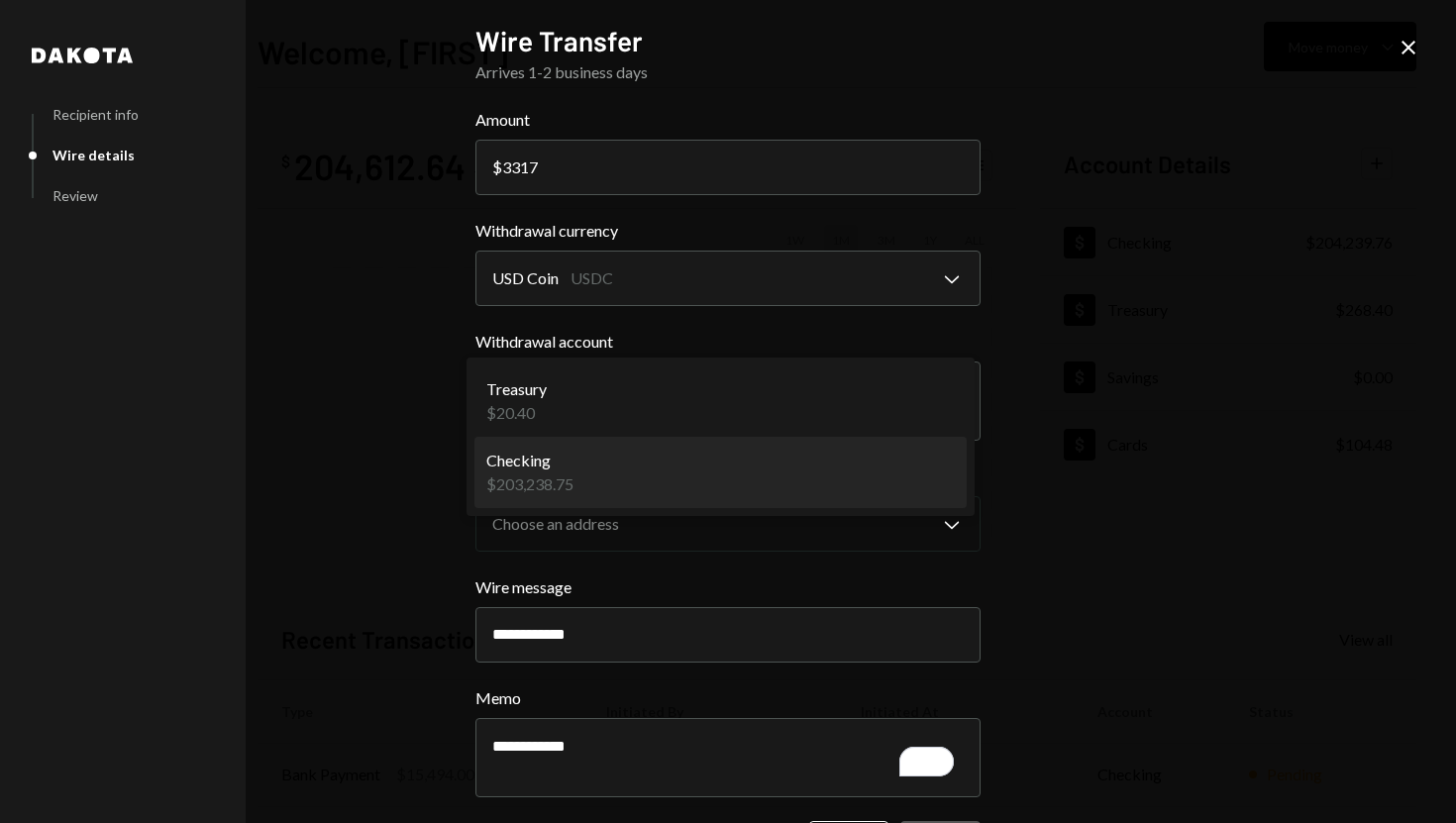 select on "**********" 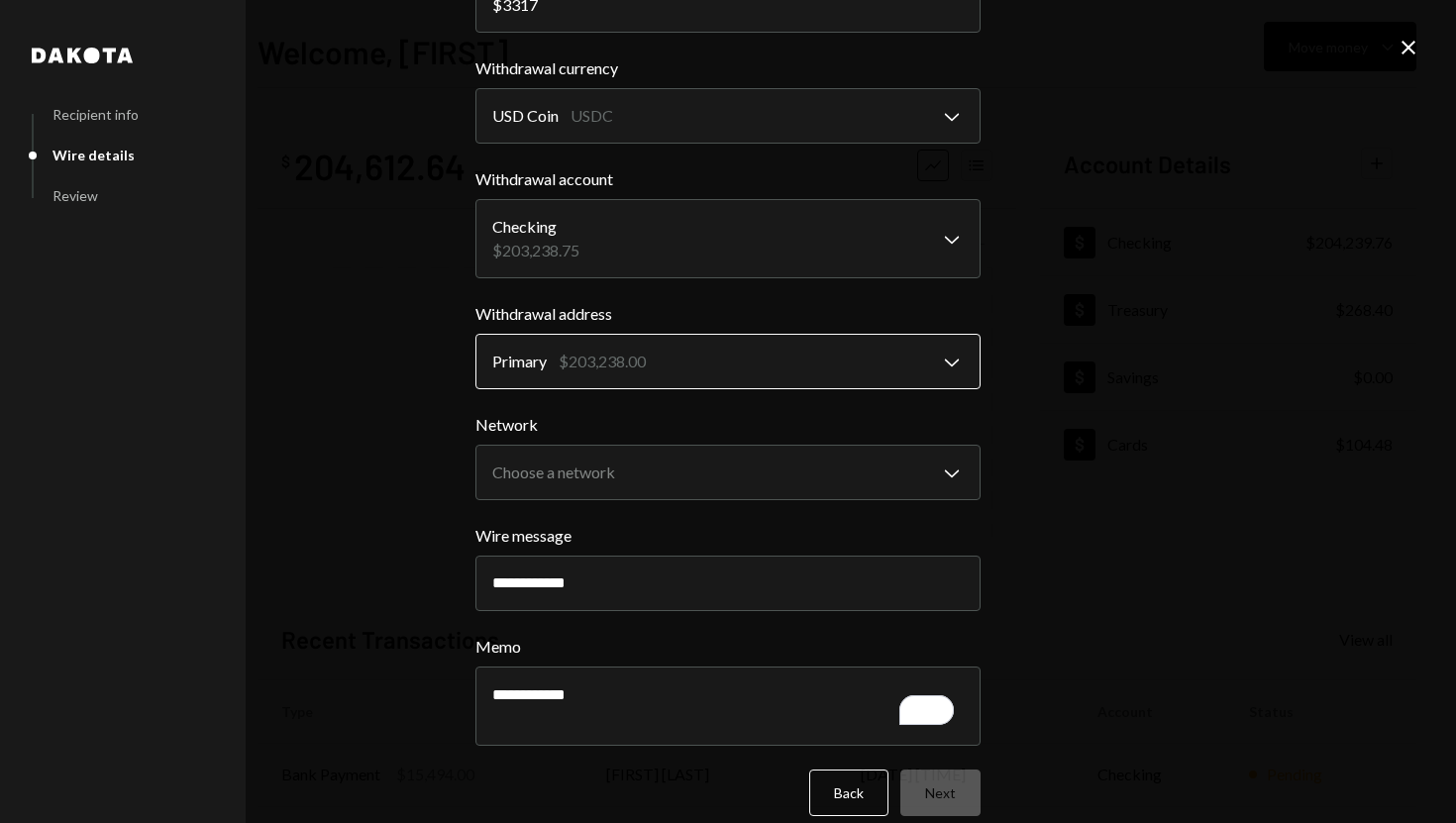 scroll, scrollTop: 186, scrollLeft: 0, axis: vertical 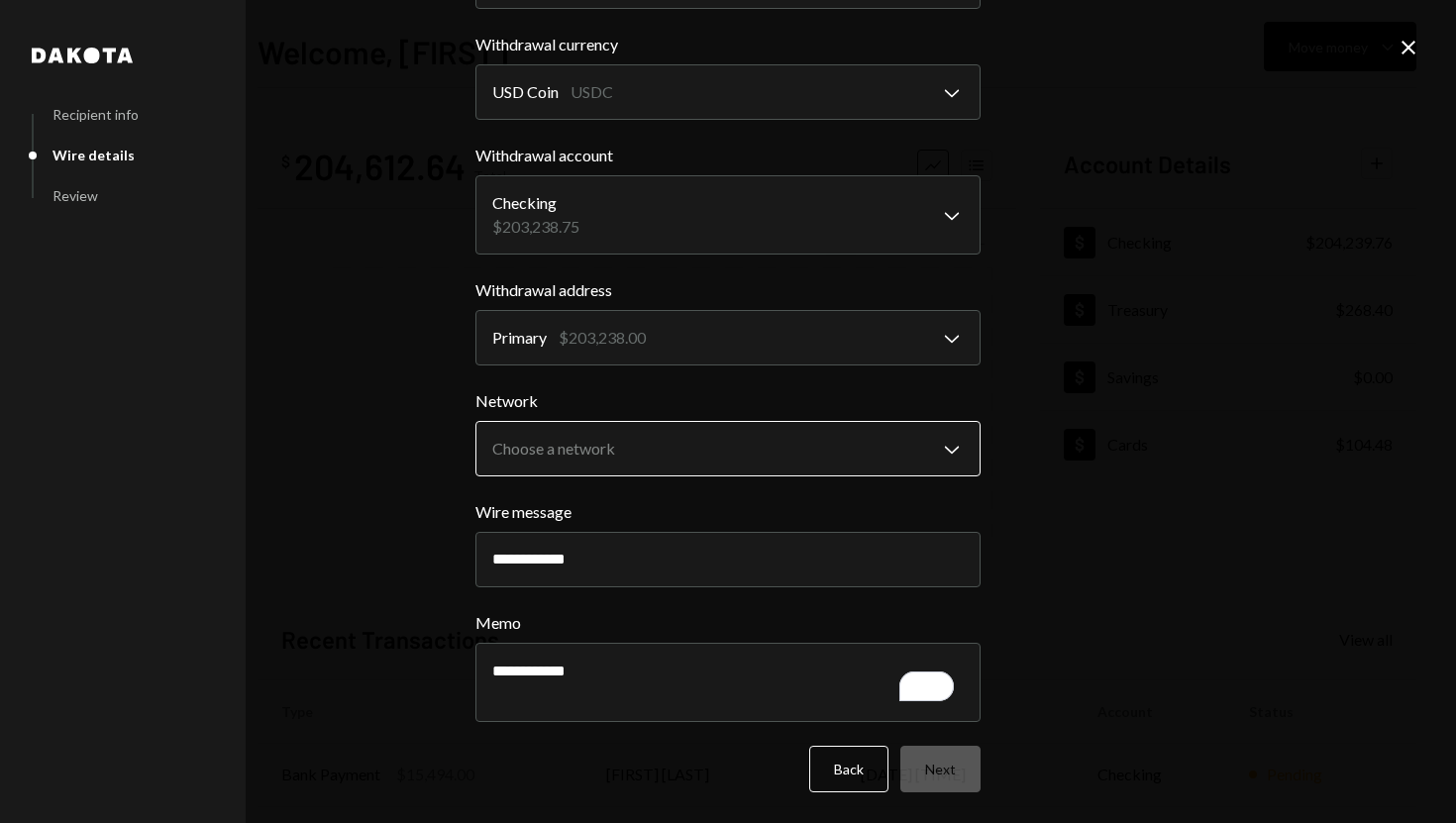 click on "S SPARK TECH HUB Caret Down Home Home Inbox Inbox Activities Transactions Accounts Accounts Caret Down Checking $204,239.76 Treasury $268.40 Savings $0.00 Cards $104.48 Dollar Rewards User Recipients Team Team Welcome, [FIRST] Move money Caret Down $ 204,612.64 Total Graph Accounts 1W 1M 3M 1Y ALL Account Details Plus Dollar Checking $204,239.76 Dollar Treasury $268.40 Dollar Savings $0.00 Dollar Cards $104.48 Recent Transactions View all Type Initiated By Initiated At Account Status Bank Payment $15,494.00 [FIRST] [LAST] [DATE] [TIME] Checking Pending Bank Payment $1,937.00 [FIRST] [LAST] [DATE] [TIME] Checking Completed Deposit 200,000  USDC [ADDRESS] Copy [DATE] [TIME] Checking Completed Withdrawal 70,000  USDC [FIRST] [LAST] [DATE] [TIME] Checking Completed Bank Payment $3,140.00 [FIRST] [LAST] [DATE] [TIME] Checking Completed Welcome, [FIRST] - [CITY]   [CITY] Recipient info Wire details Review Wire Transfer Arrives 1-2 business days Amount $ 3317 Withdrawal currency USD Coin" at bounding box center [728, 411] 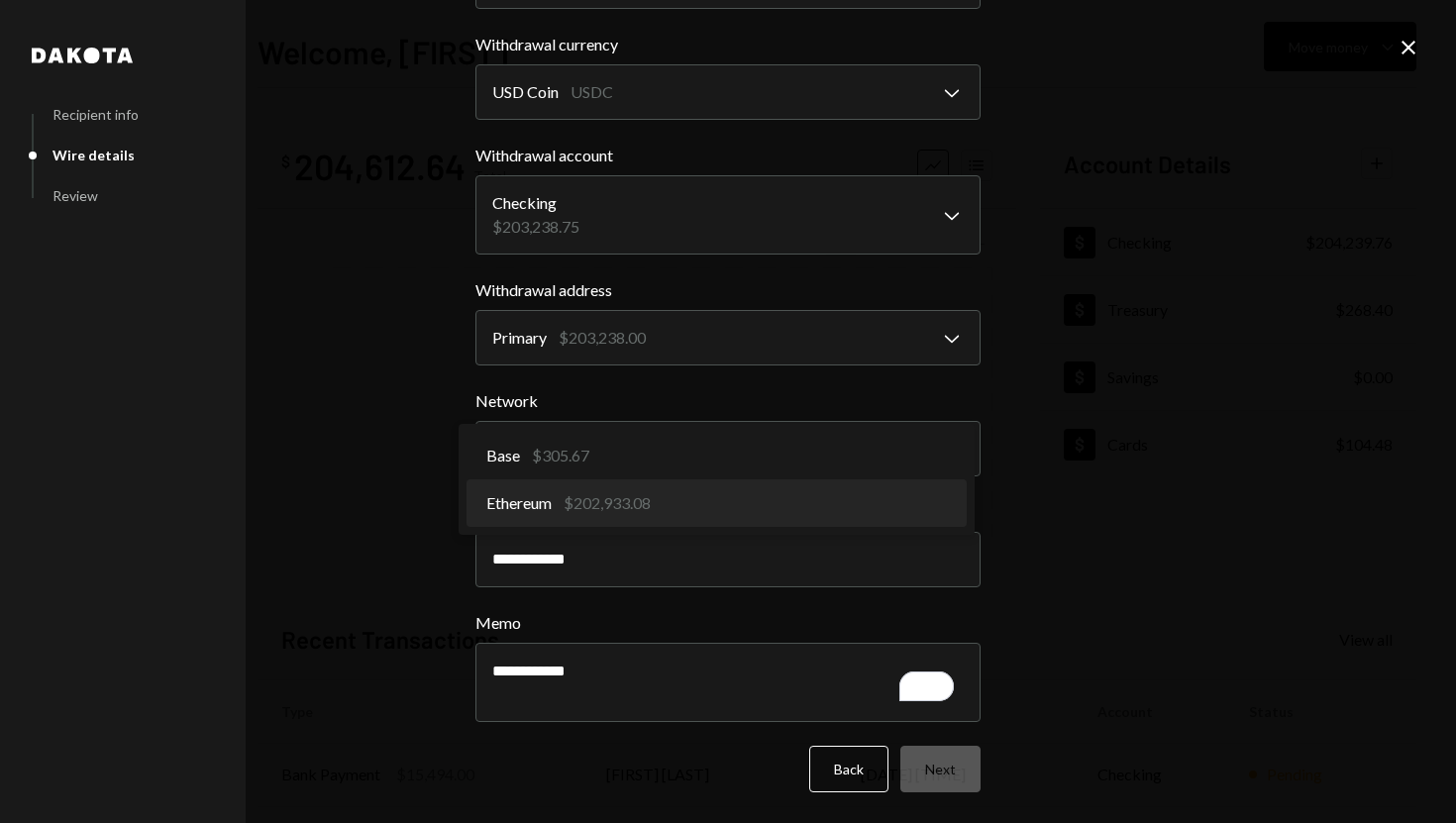 select on "**********" 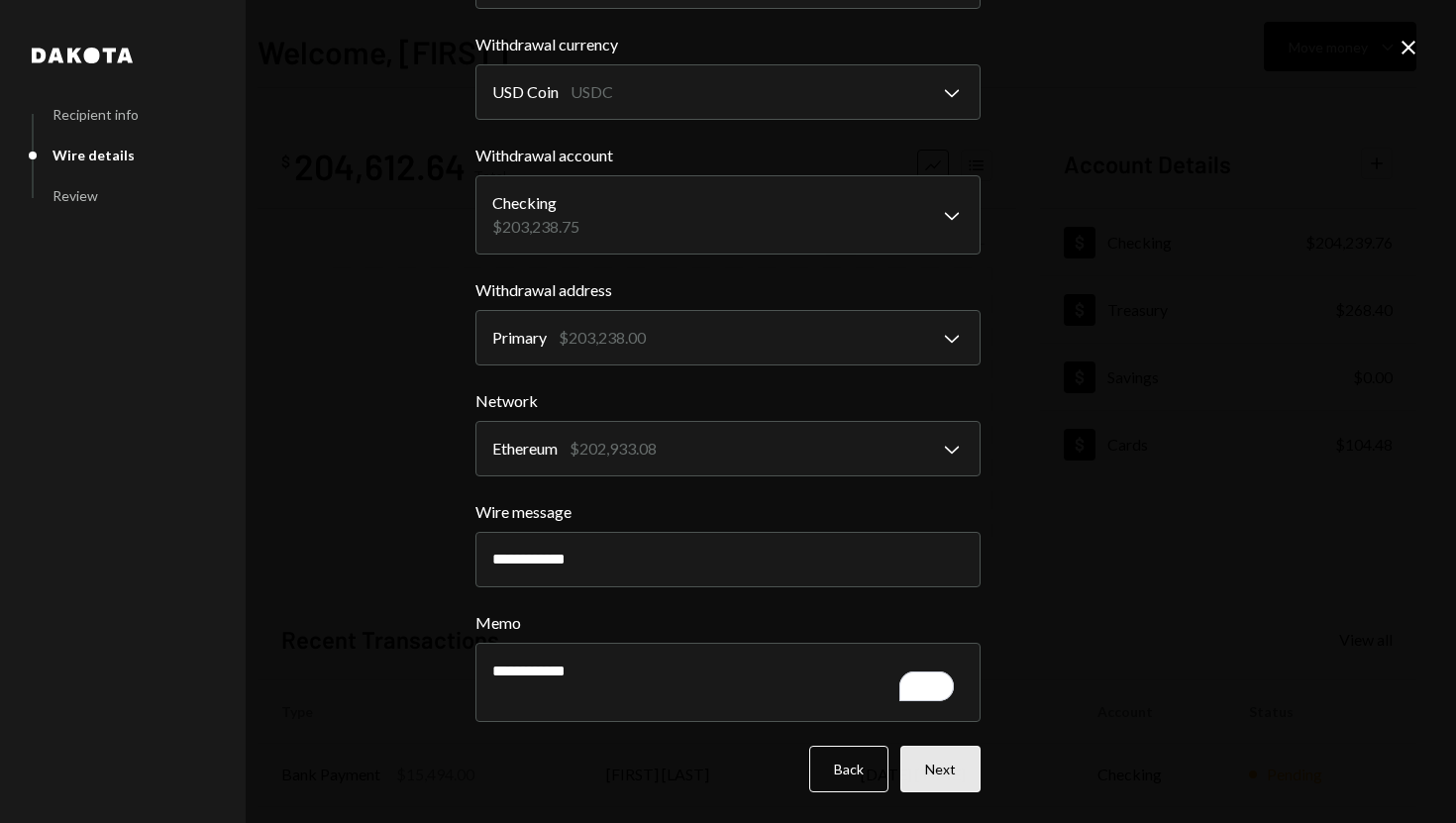 click on "Next" at bounding box center [940, 769] 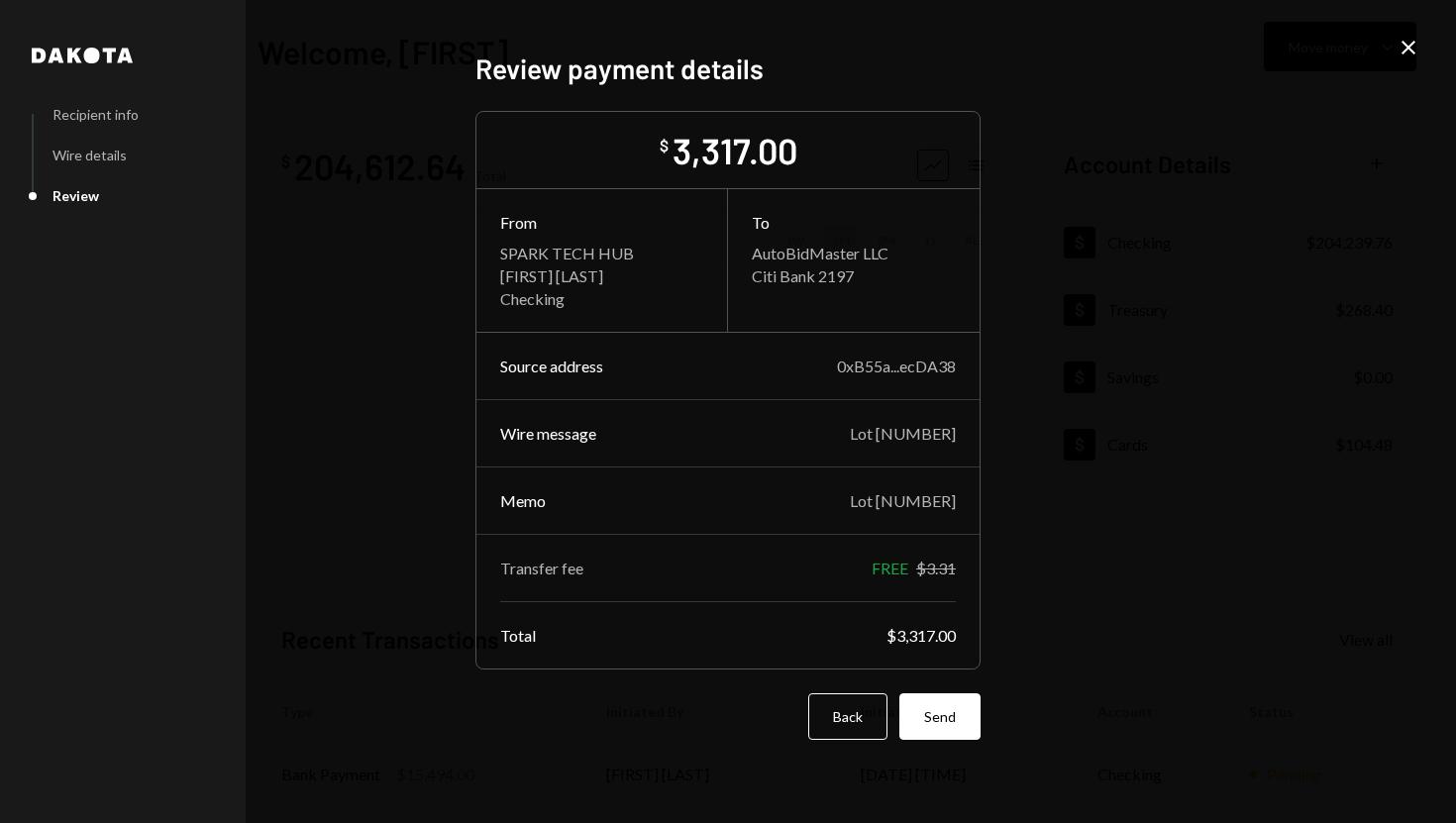 scroll, scrollTop: 0, scrollLeft: 0, axis: both 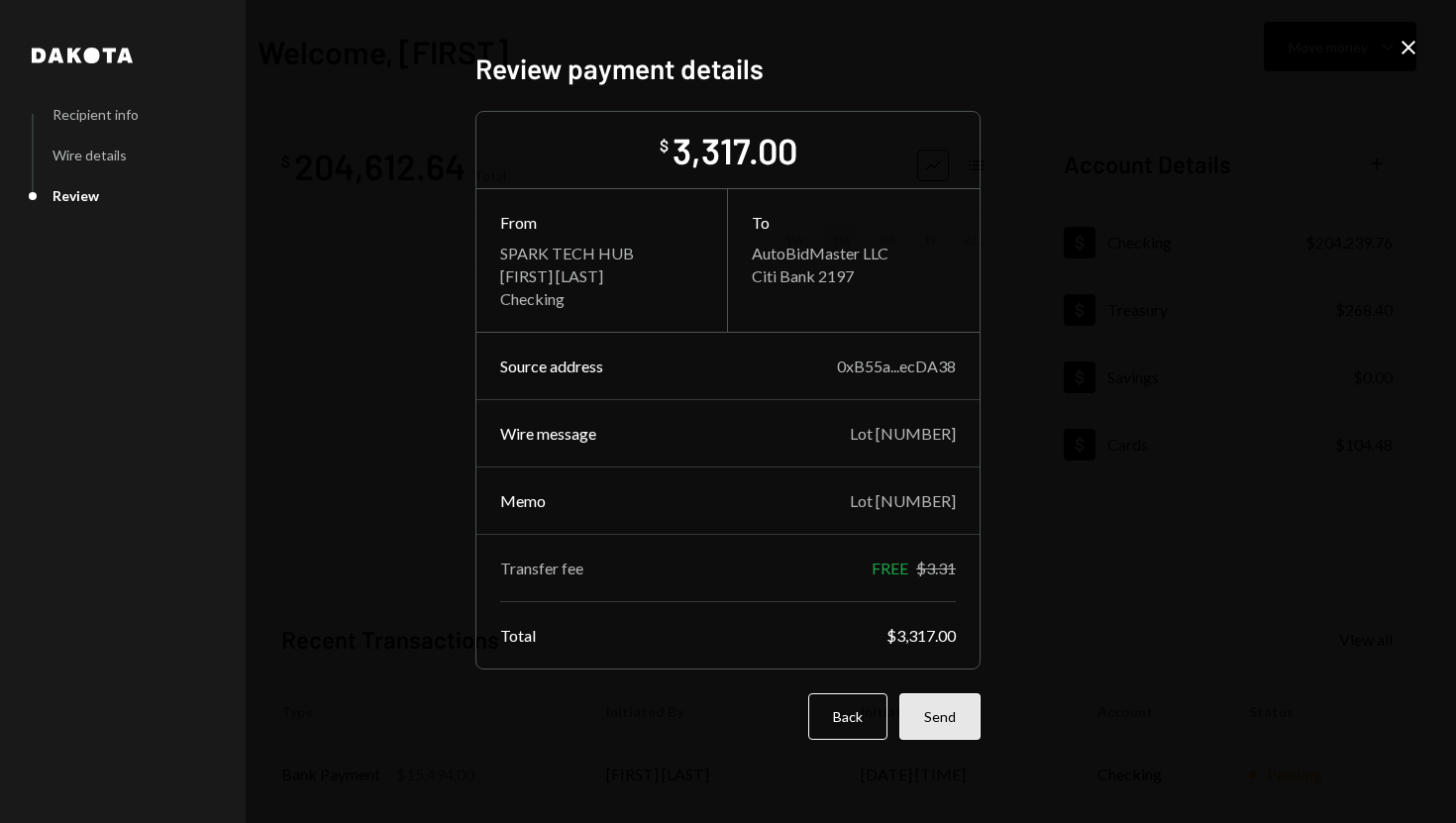 click on "Send" at bounding box center (940, 716) 